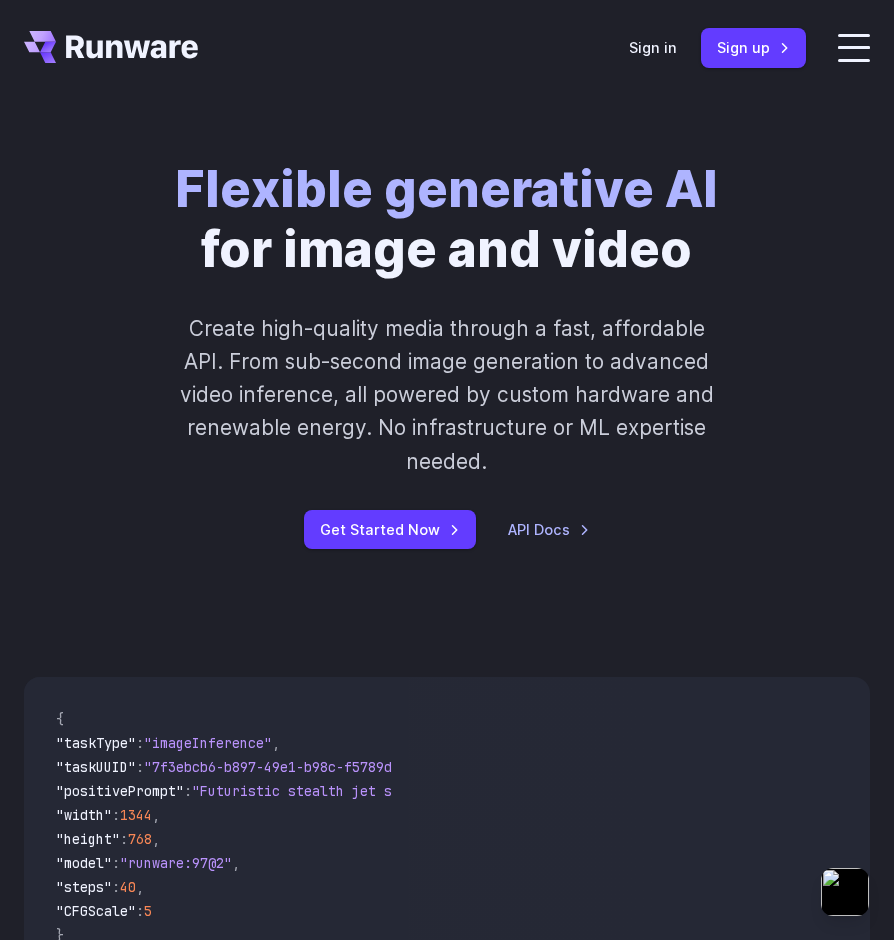 scroll, scrollTop: 0, scrollLeft: 0, axis: both 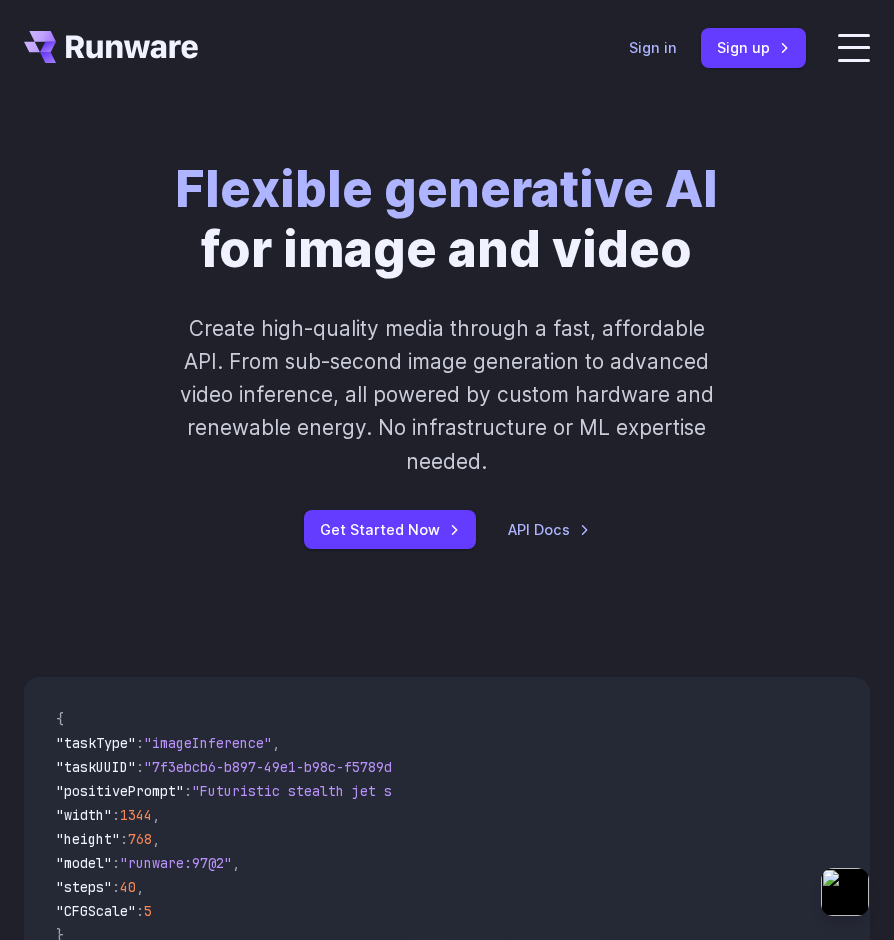 click on "Sign in" at bounding box center [653, 47] 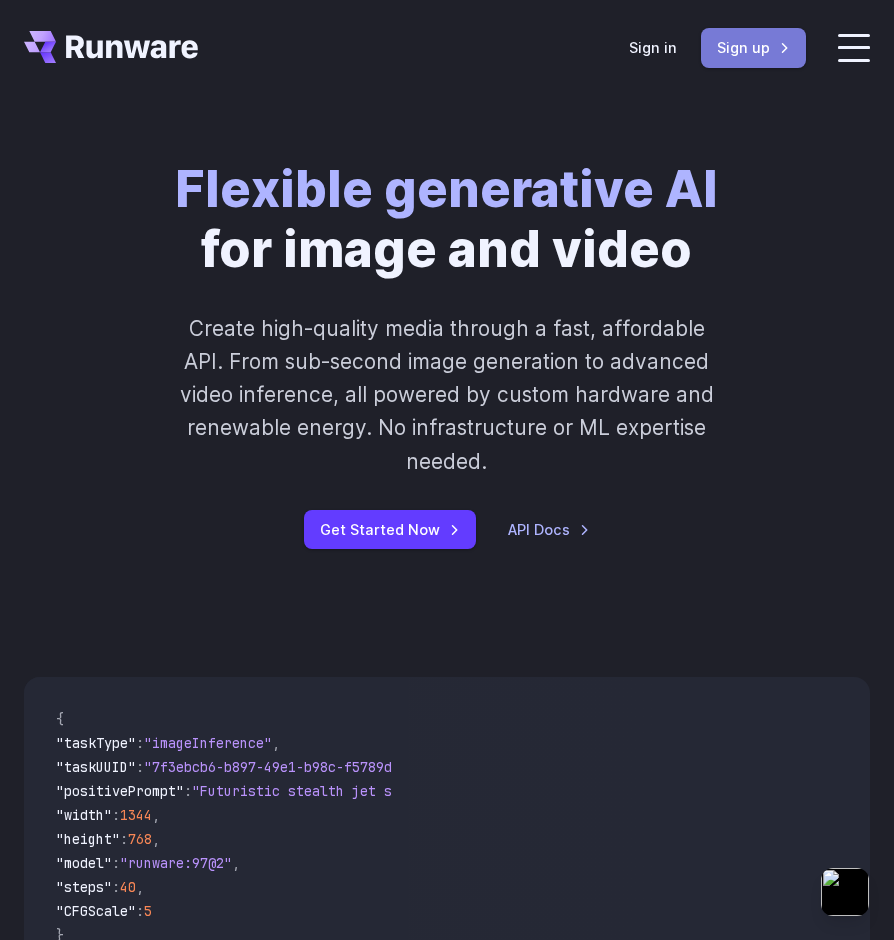 click on "Sign up" at bounding box center (753, 47) 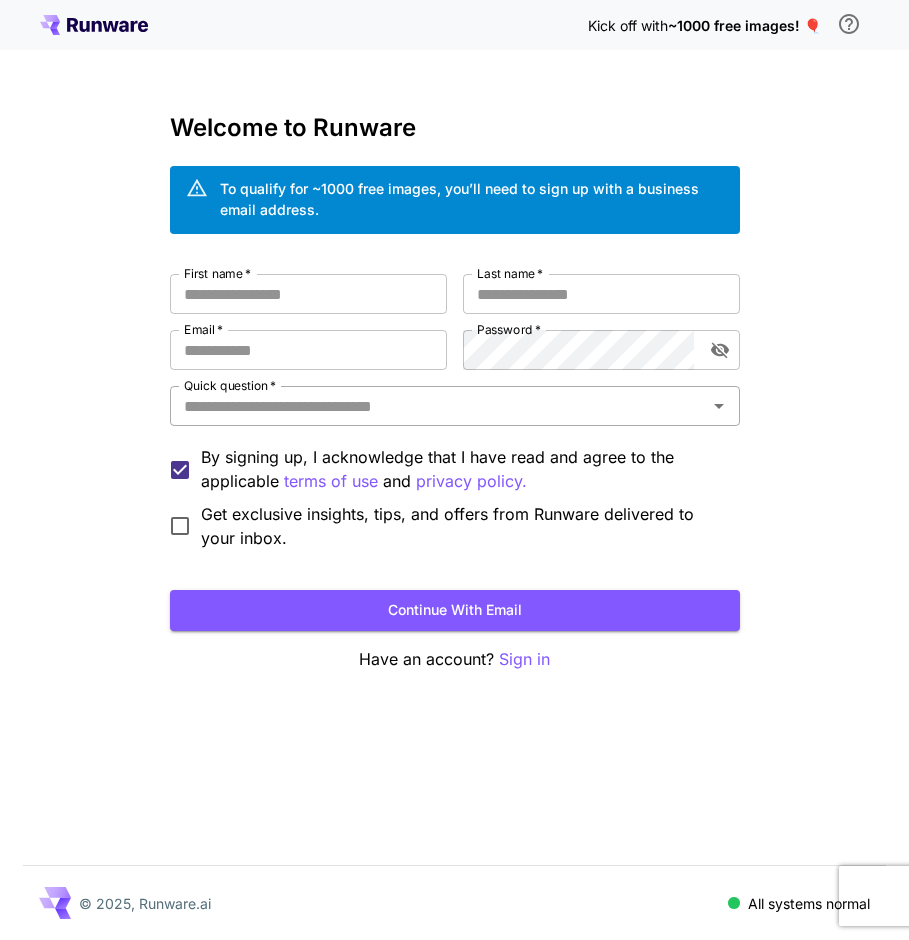 scroll, scrollTop: 0, scrollLeft: 0, axis: both 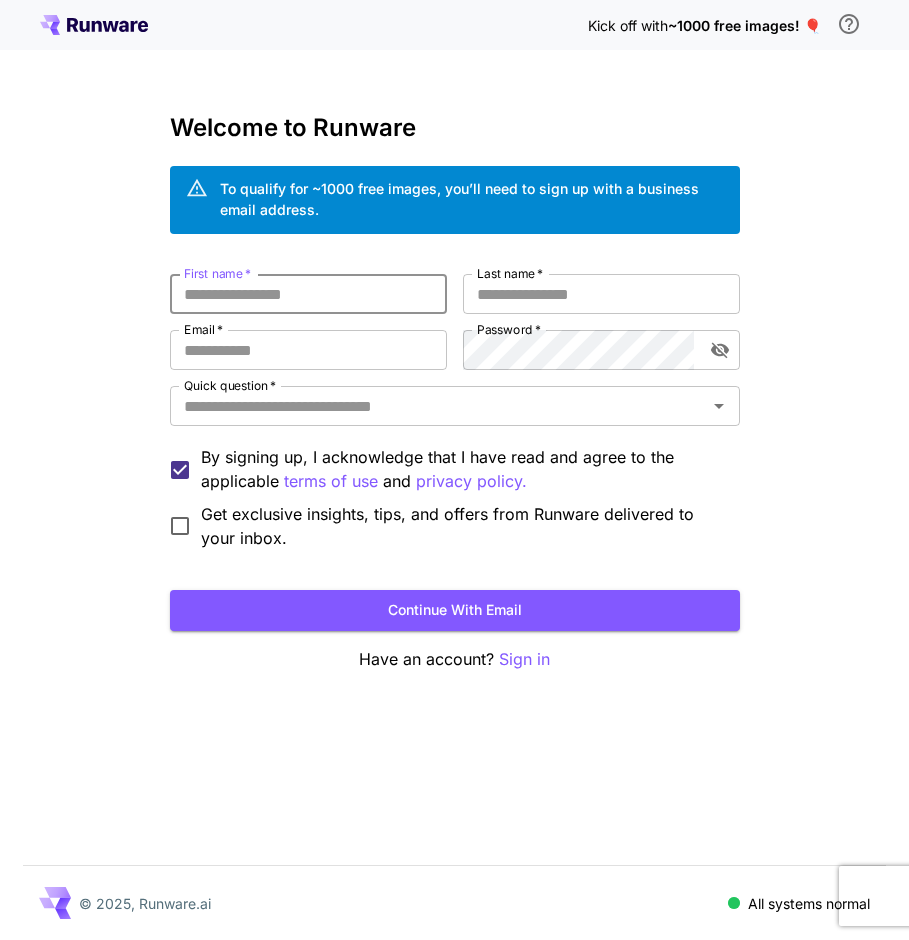 click on "First name   *" at bounding box center [308, 294] 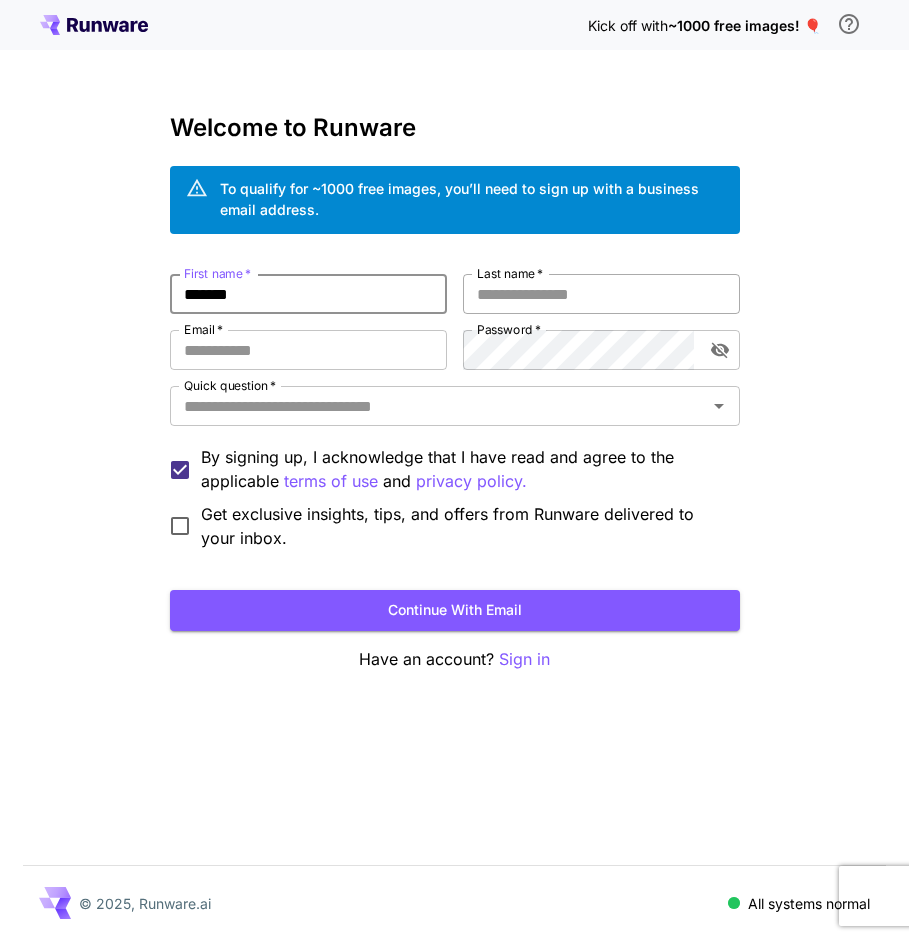 type on "*******" 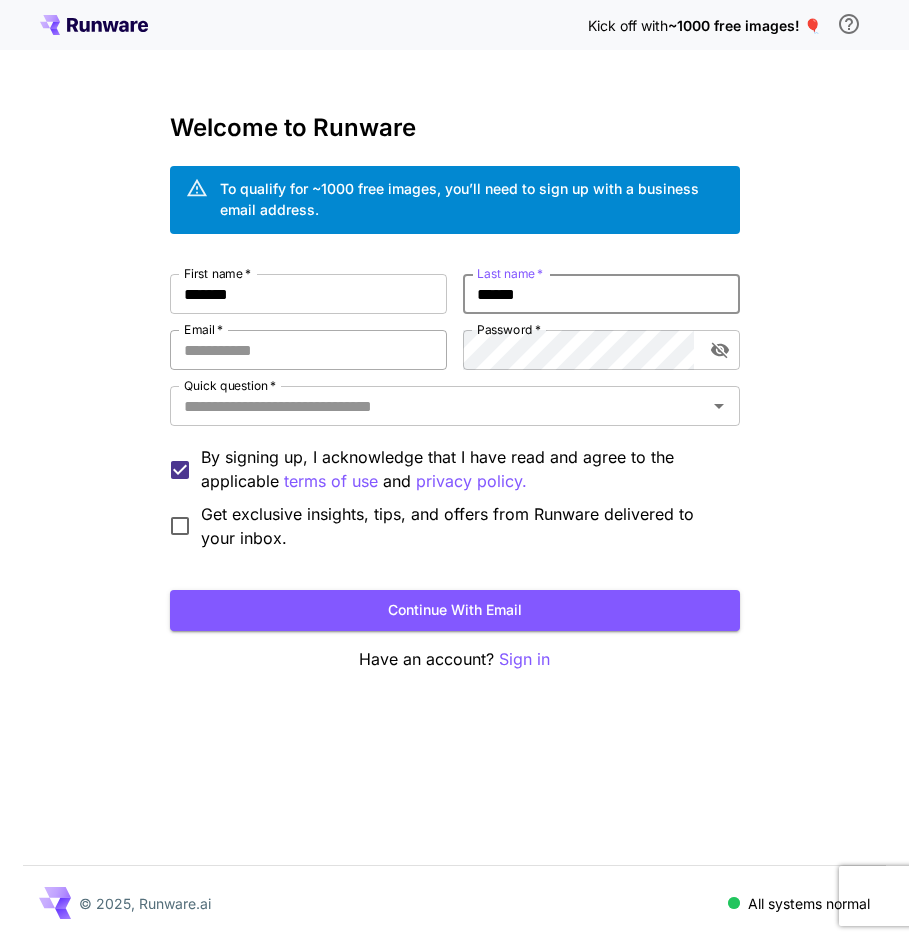type on "******" 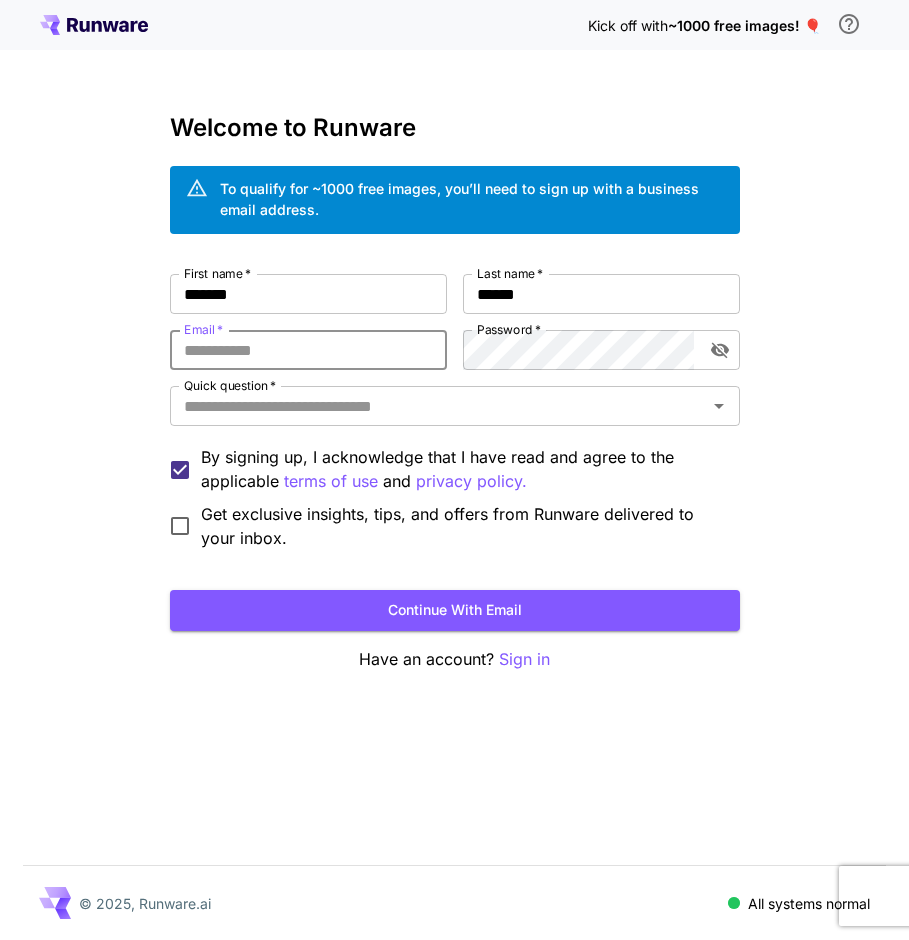 type on "**********" 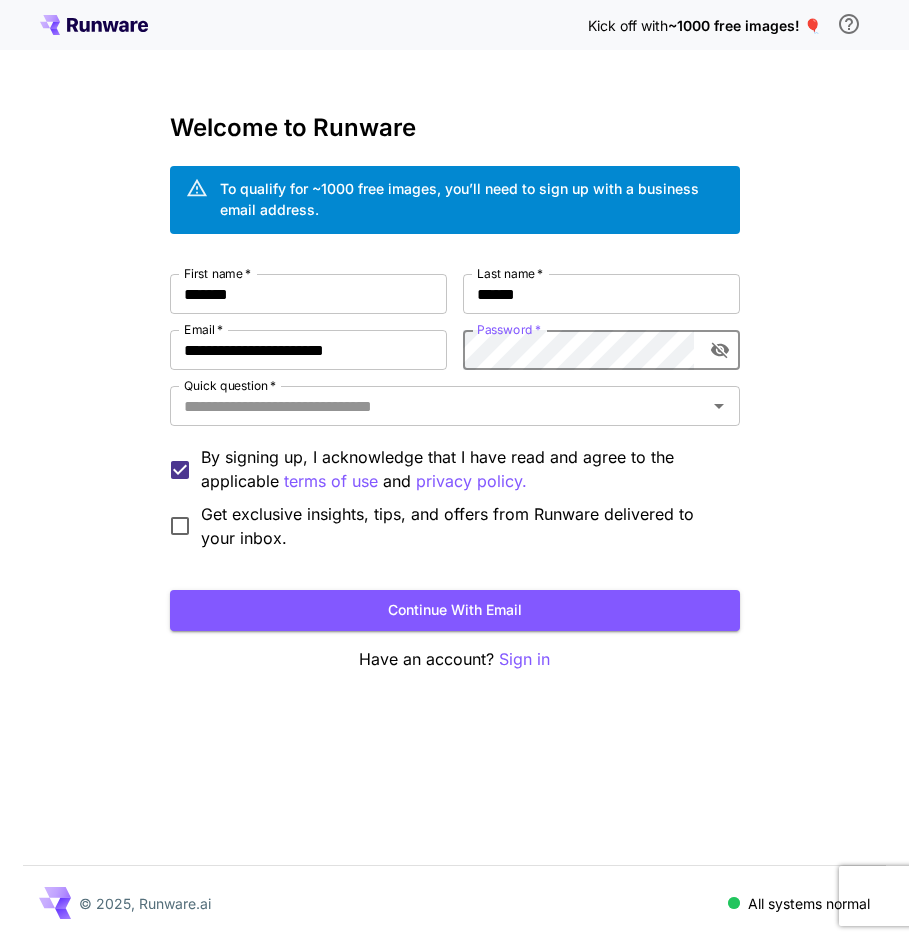 click at bounding box center [720, 350] 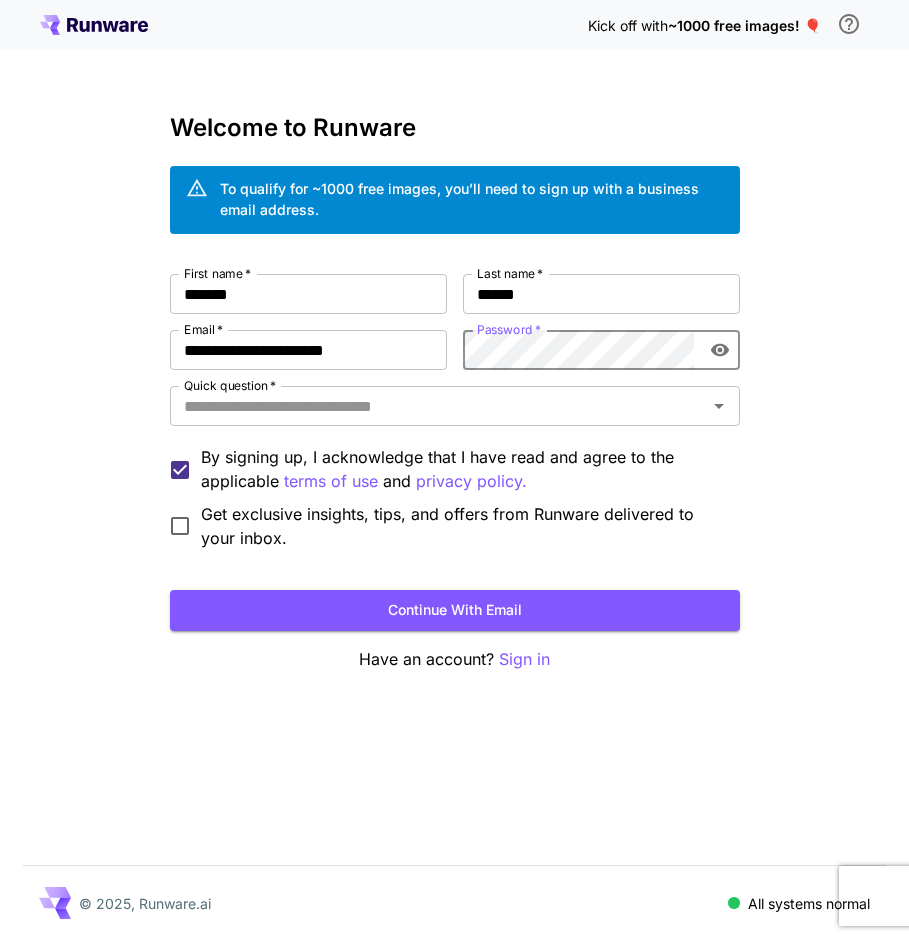 click on "**********" at bounding box center [455, 412] 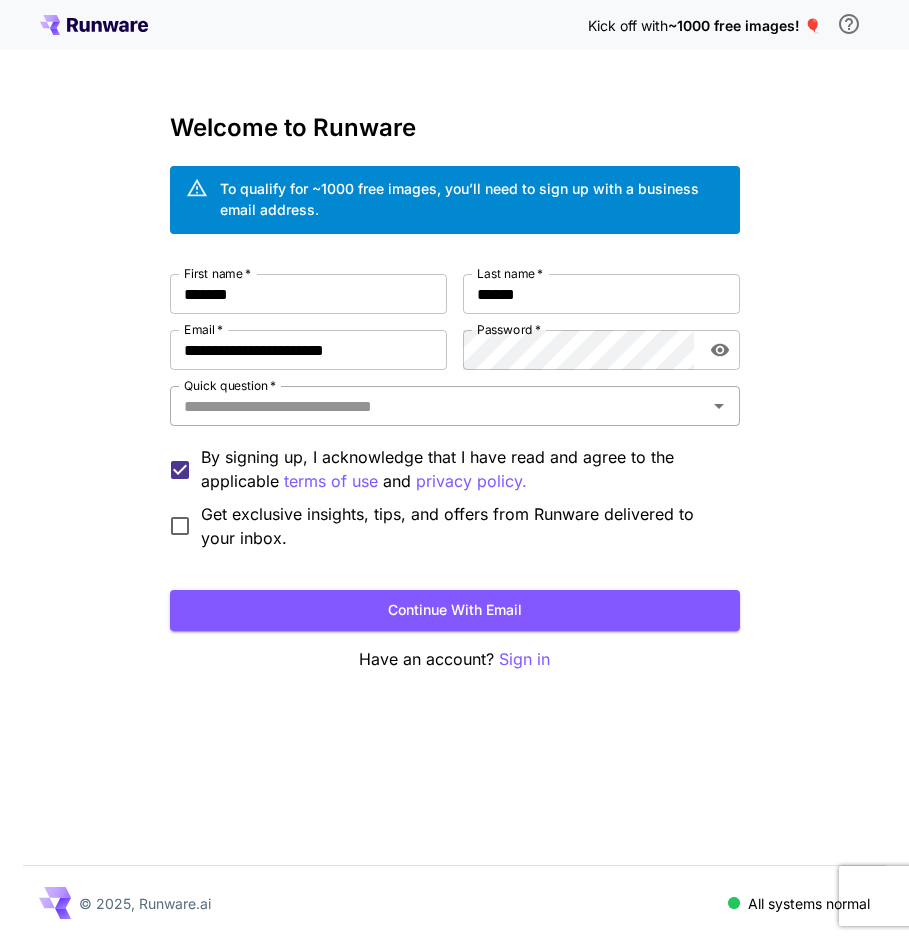 click on "Quick question   *" at bounding box center (438, 406) 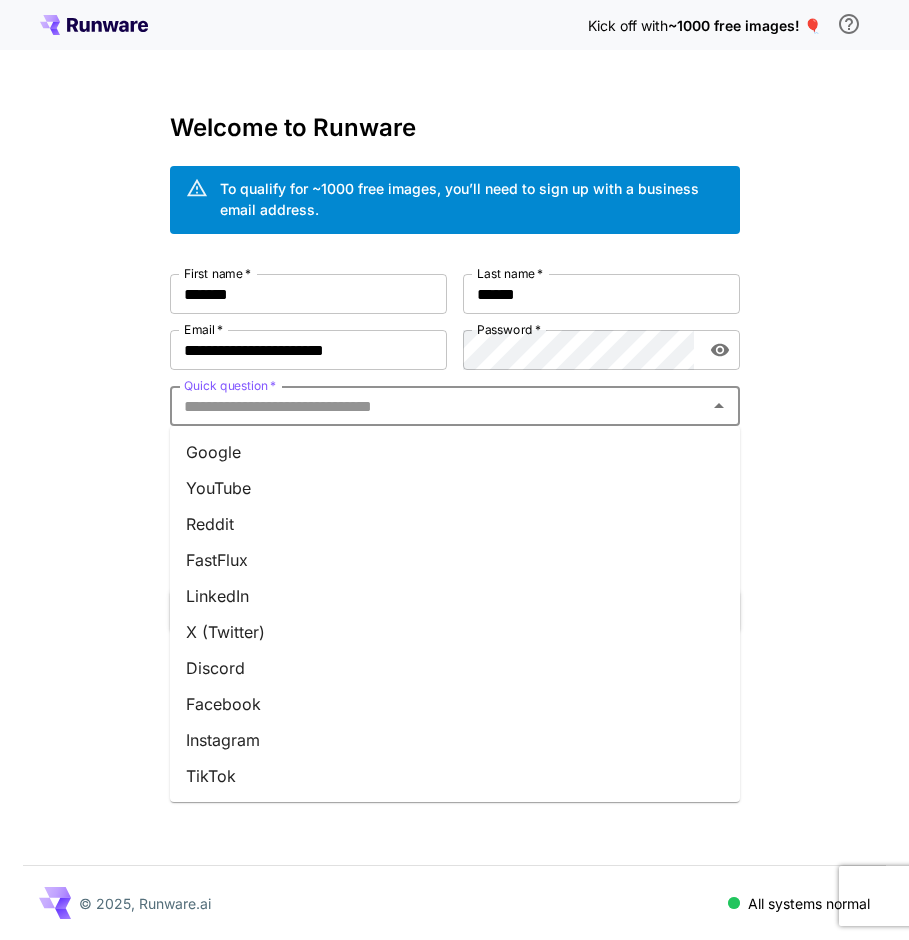 click on "Quick question   *" at bounding box center (438, 406) 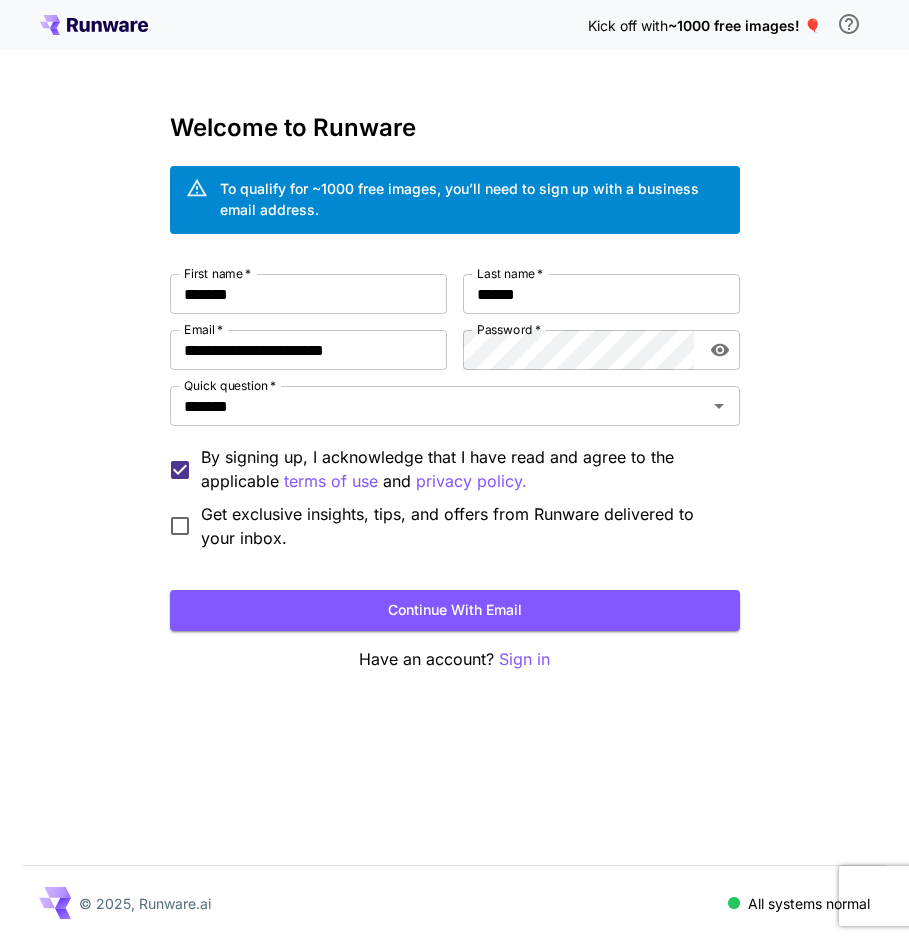 click on "Get exclusive insights, tips, and offers from Runware delivered to your inbox." at bounding box center (462, 526) 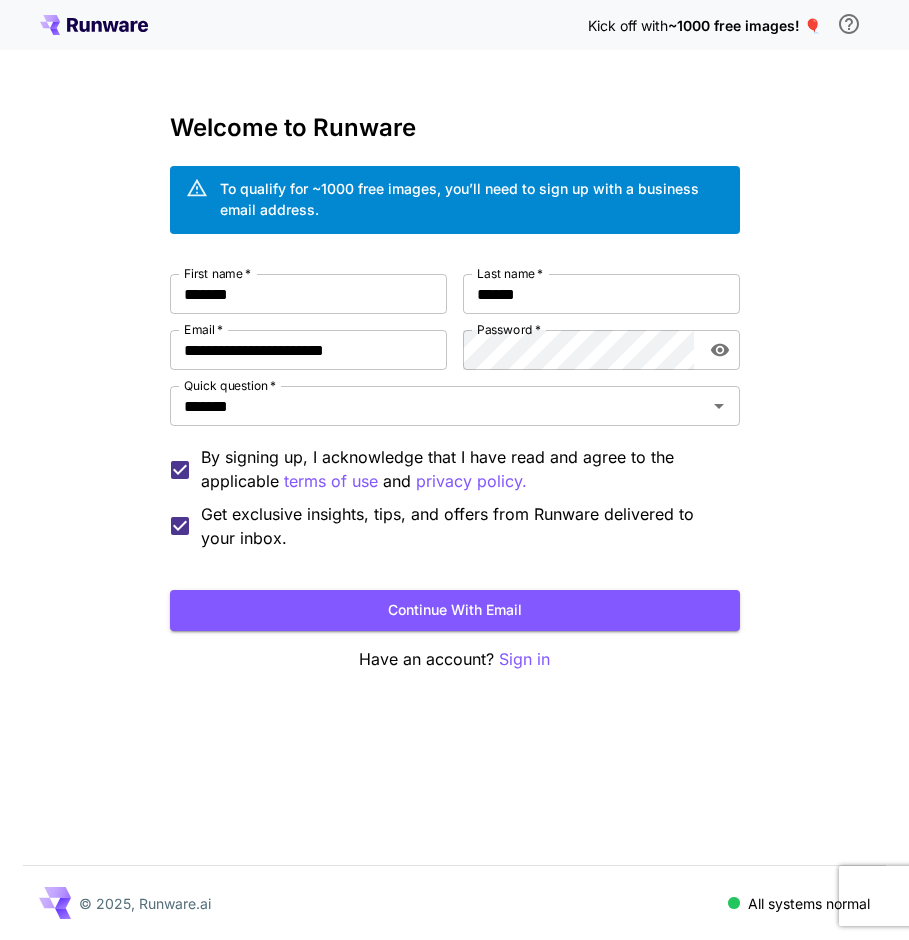 click on "Get exclusive insights, tips, and offers from Runware delivered to your inbox." at bounding box center [462, 526] 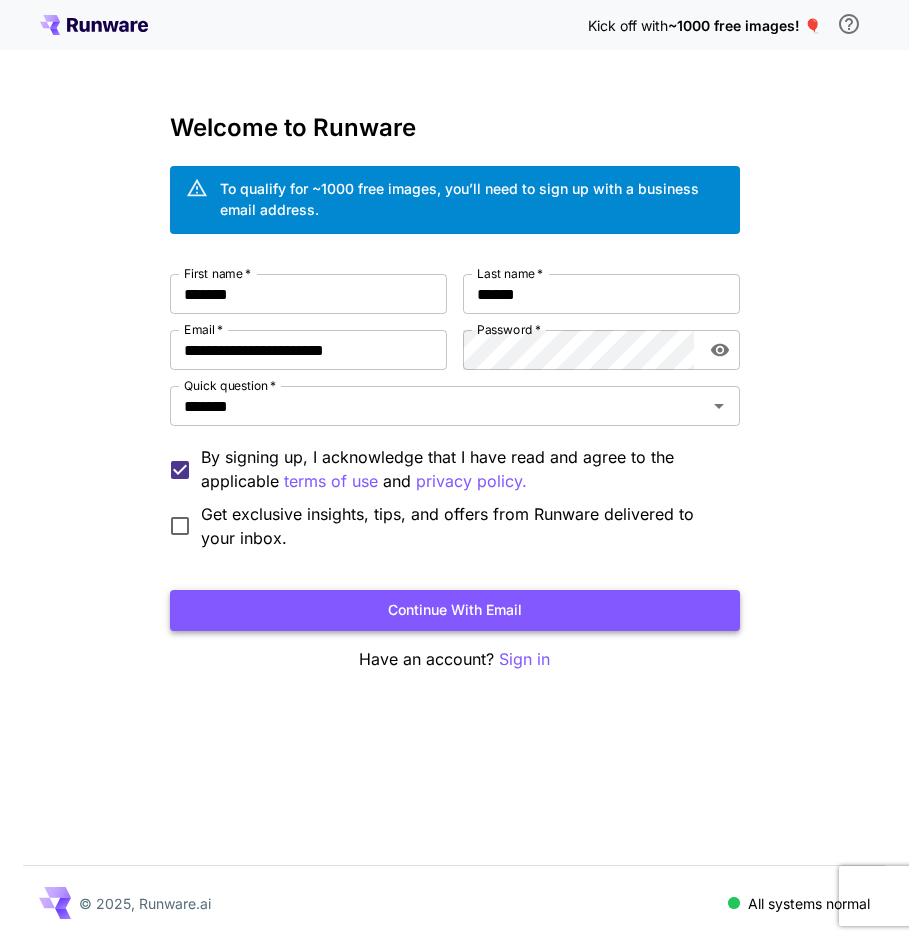 click on "Continue with email" at bounding box center [455, 610] 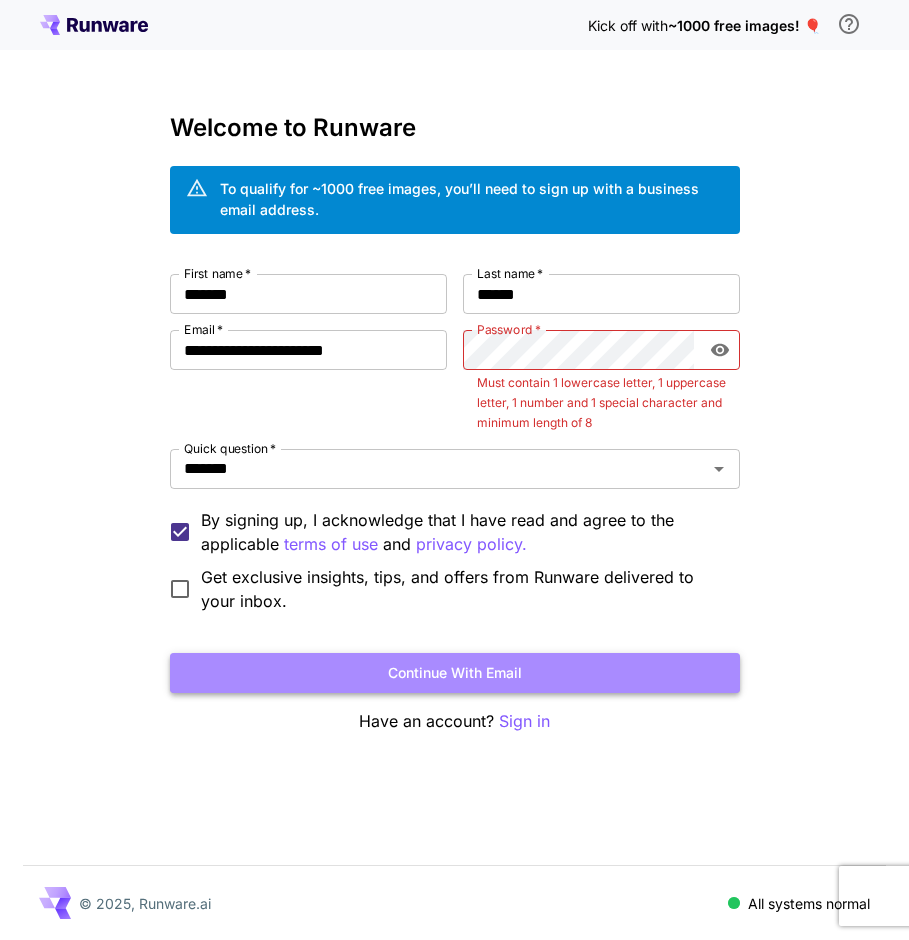 click on "Continue with email" at bounding box center [455, 673] 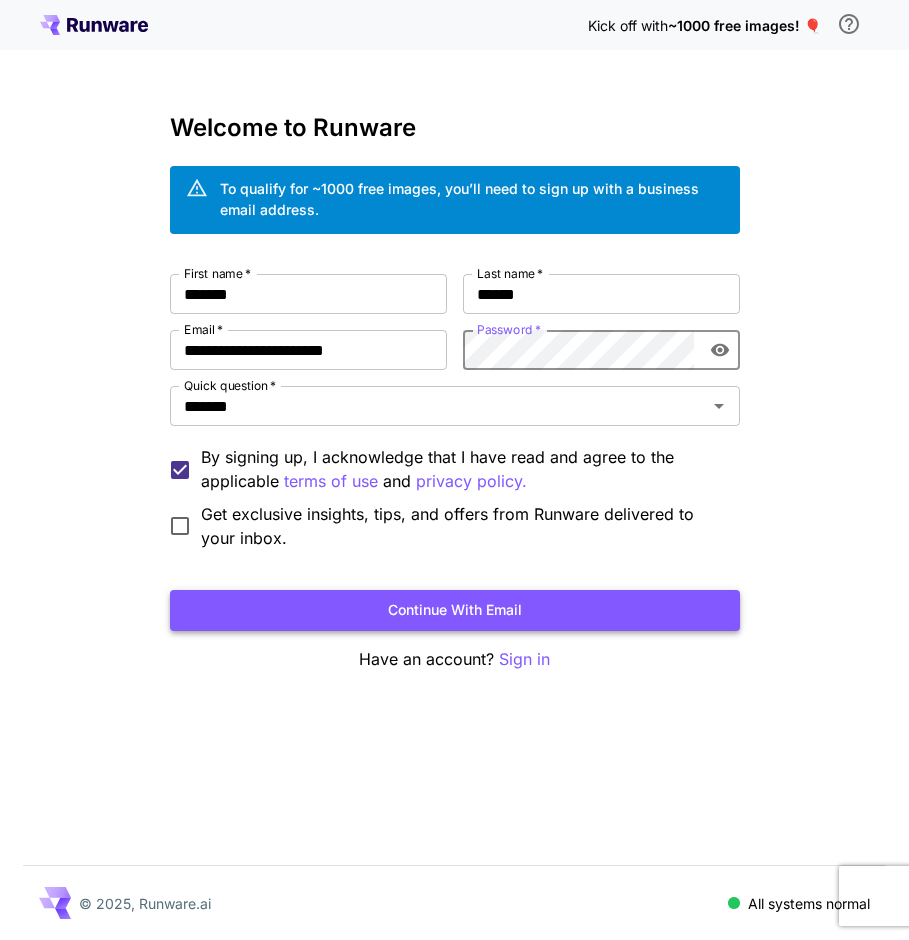 click on "Continue with email" at bounding box center (455, 610) 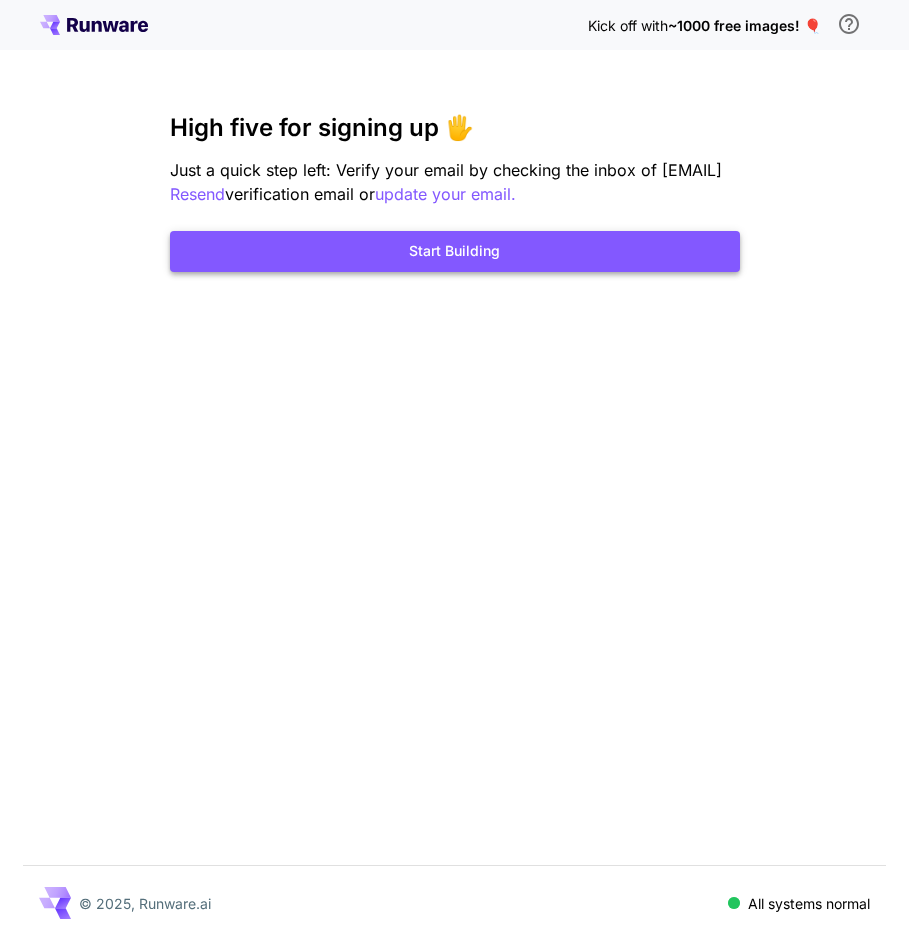 click on "Start Building" at bounding box center (455, 251) 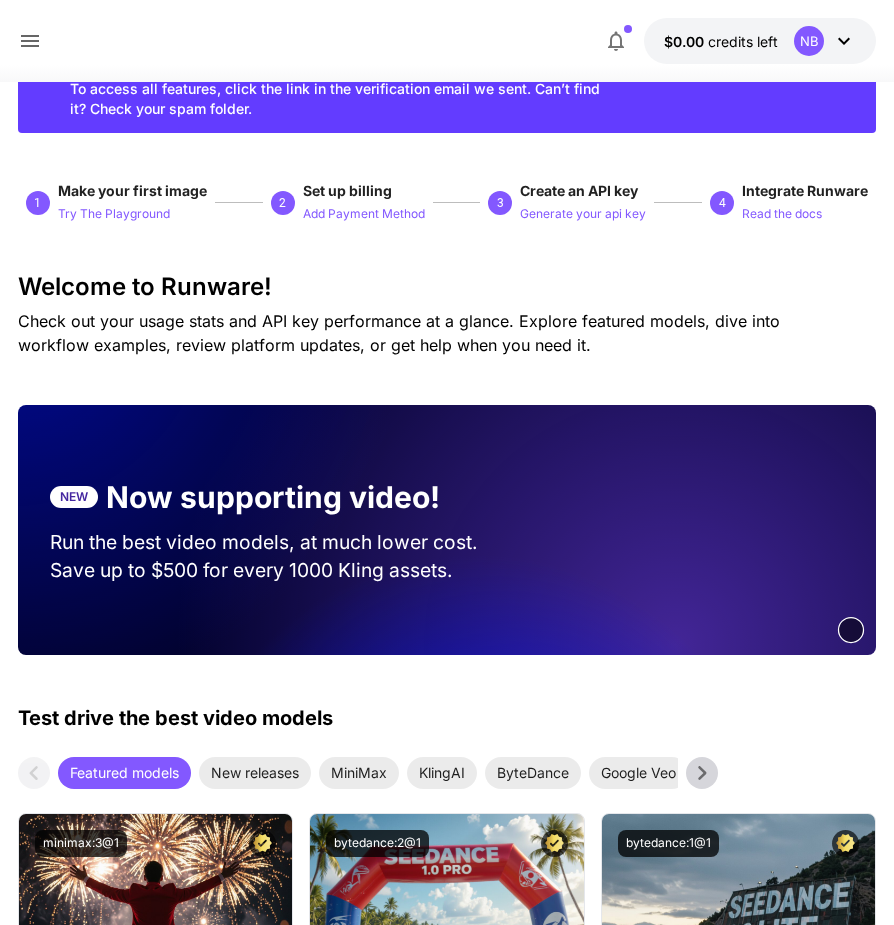 scroll, scrollTop: 0, scrollLeft: 0, axis: both 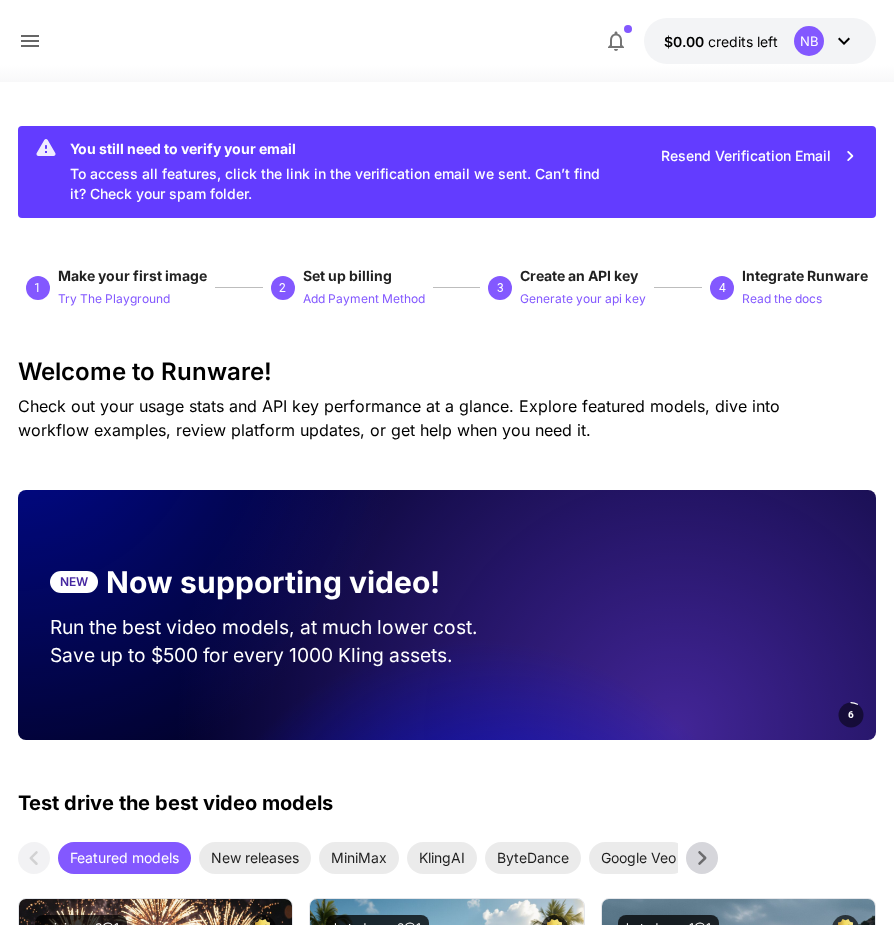 click 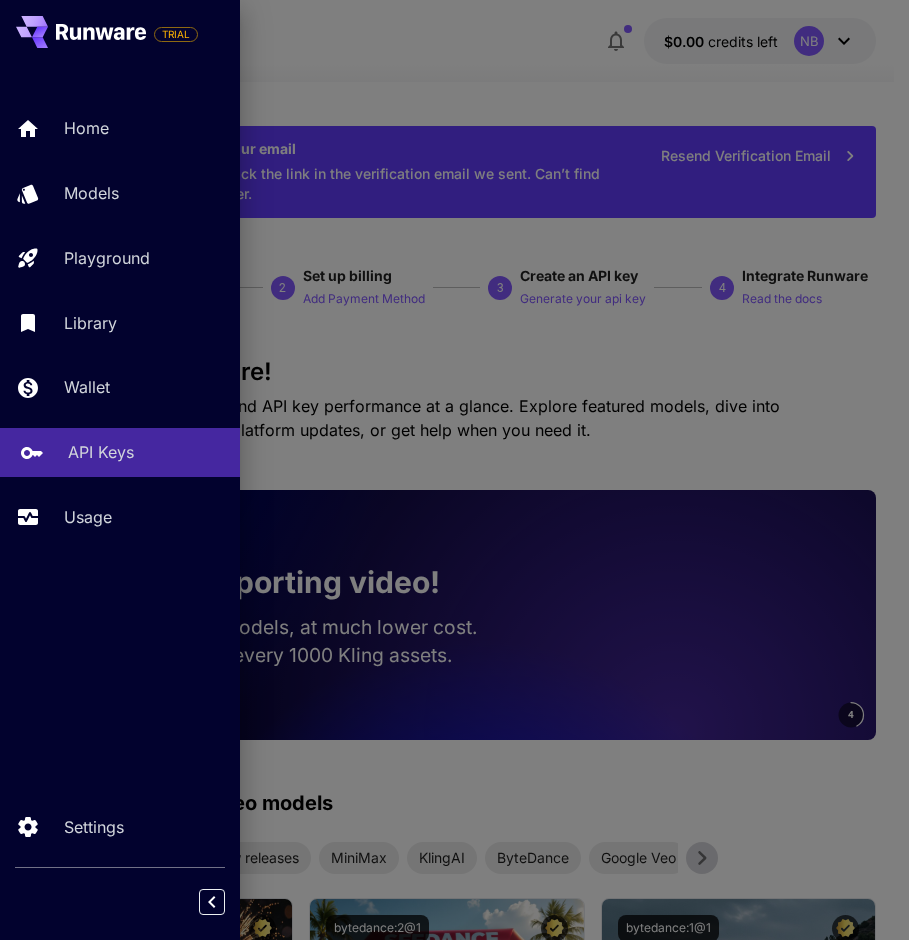 click on "API Keys" at bounding box center (101, 452) 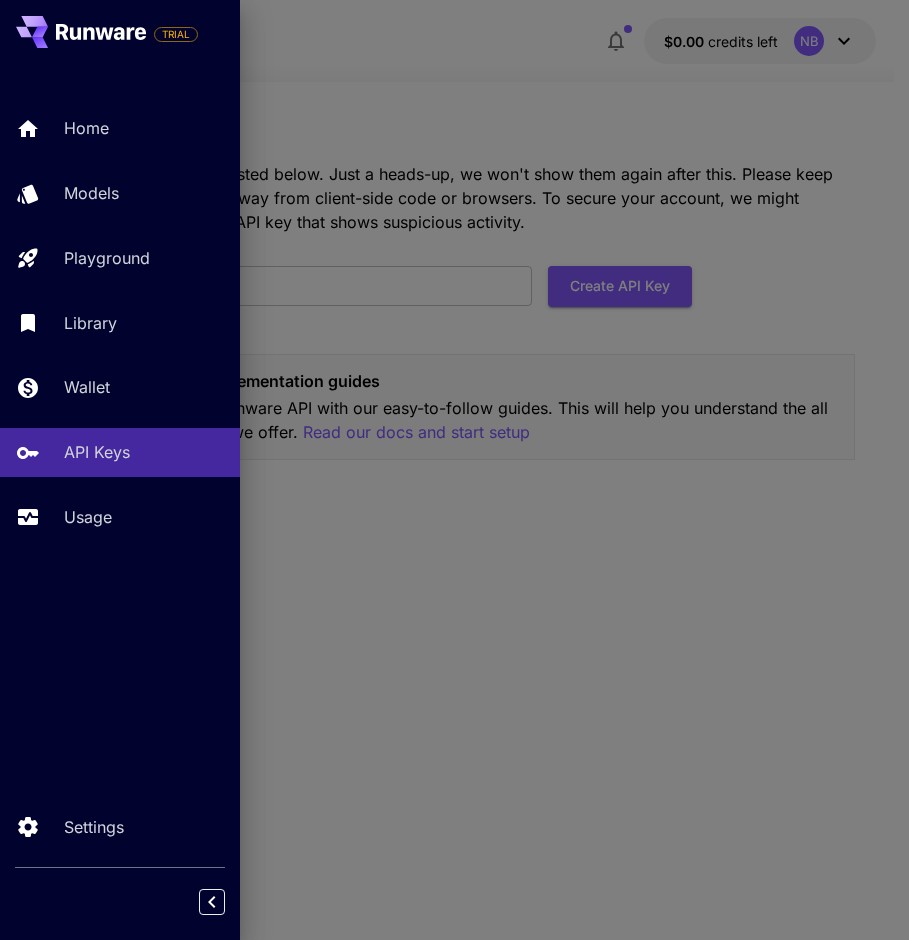 click at bounding box center (454, 470) 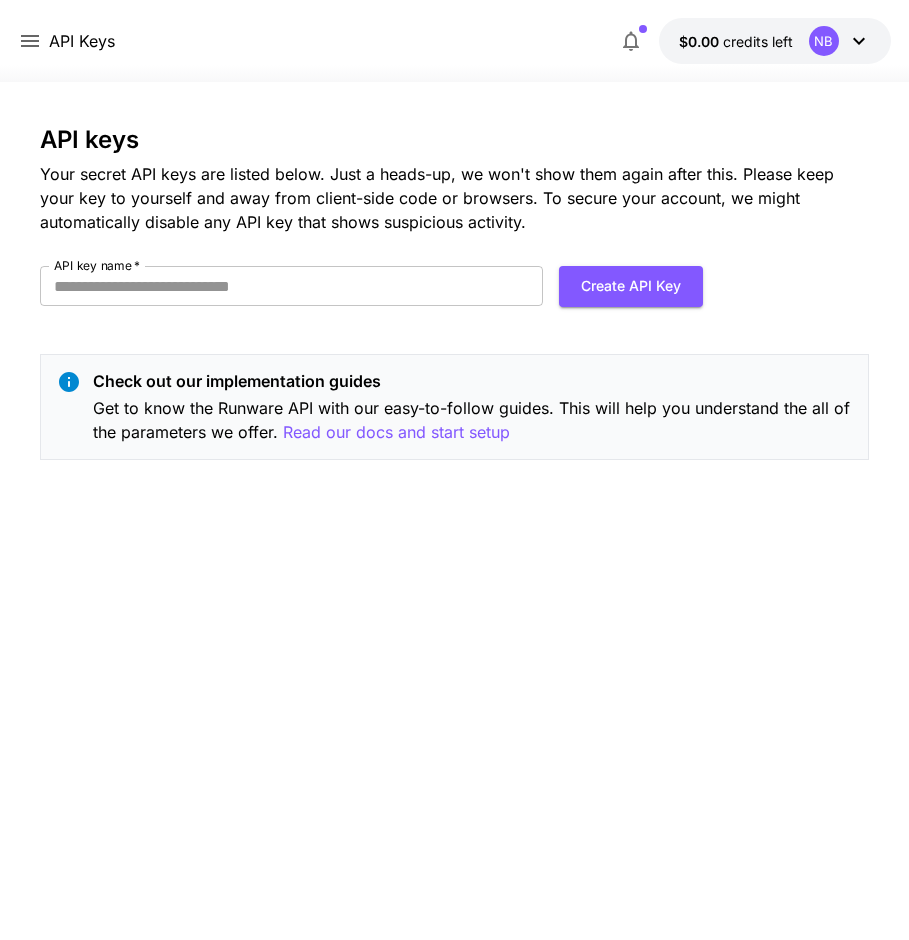 click 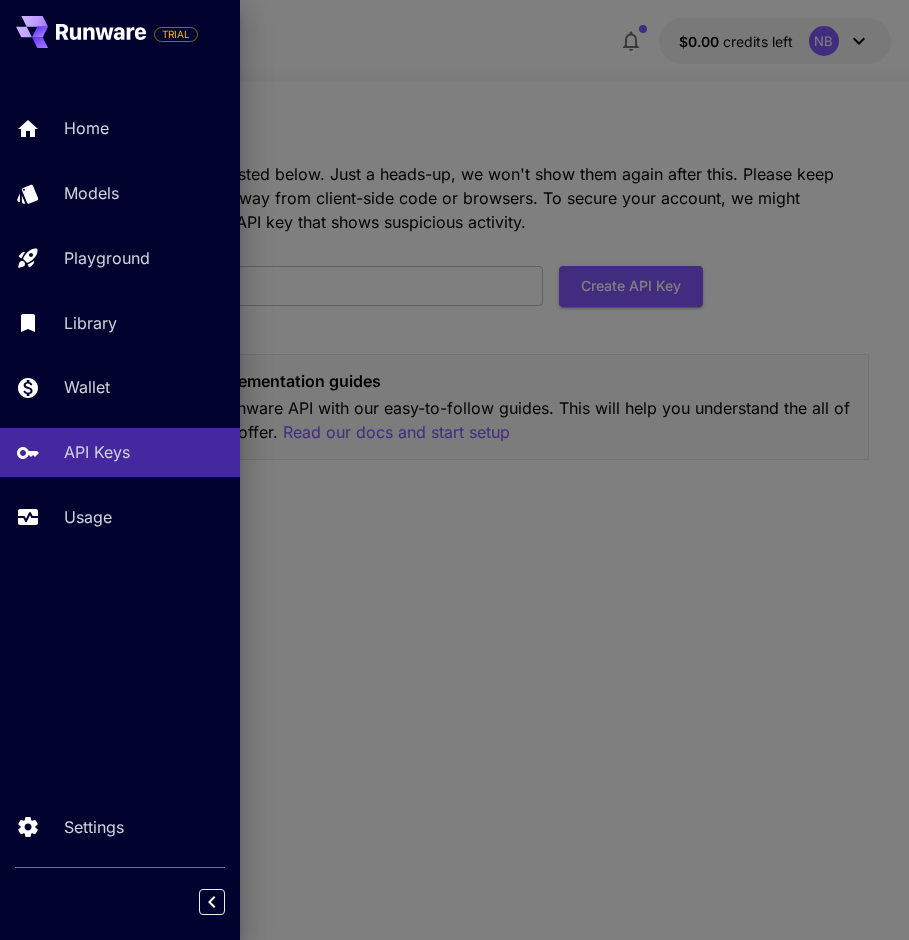 click at bounding box center [454, 470] 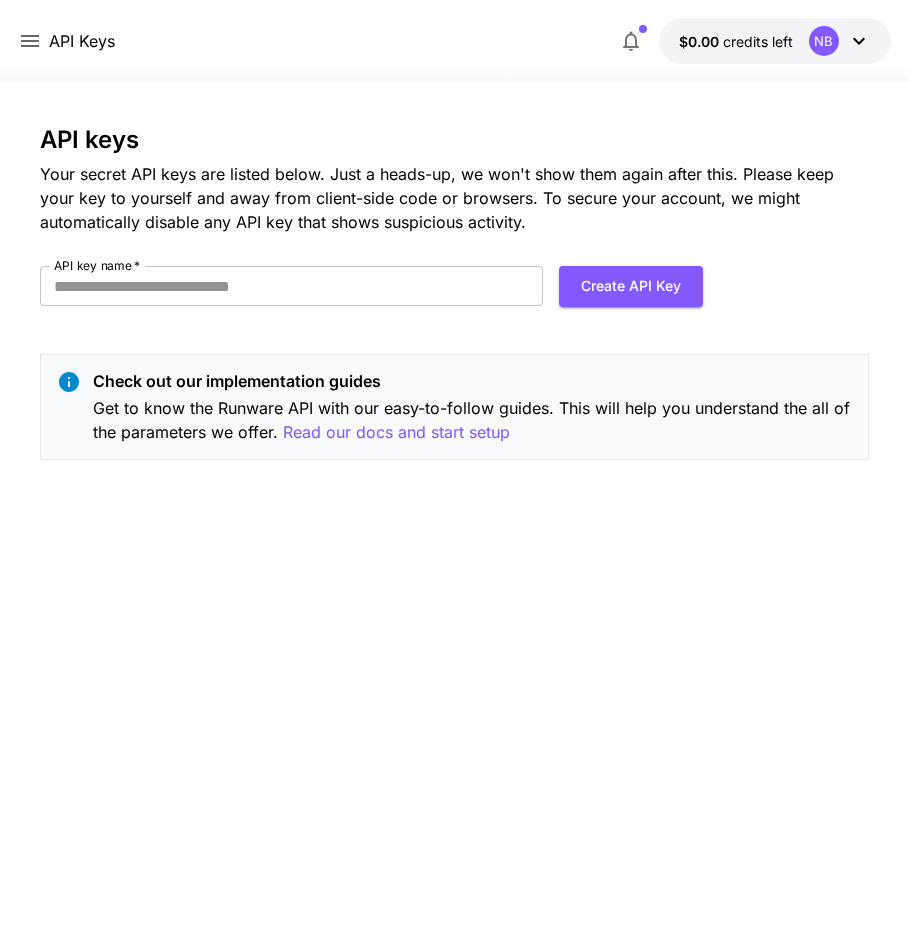 type 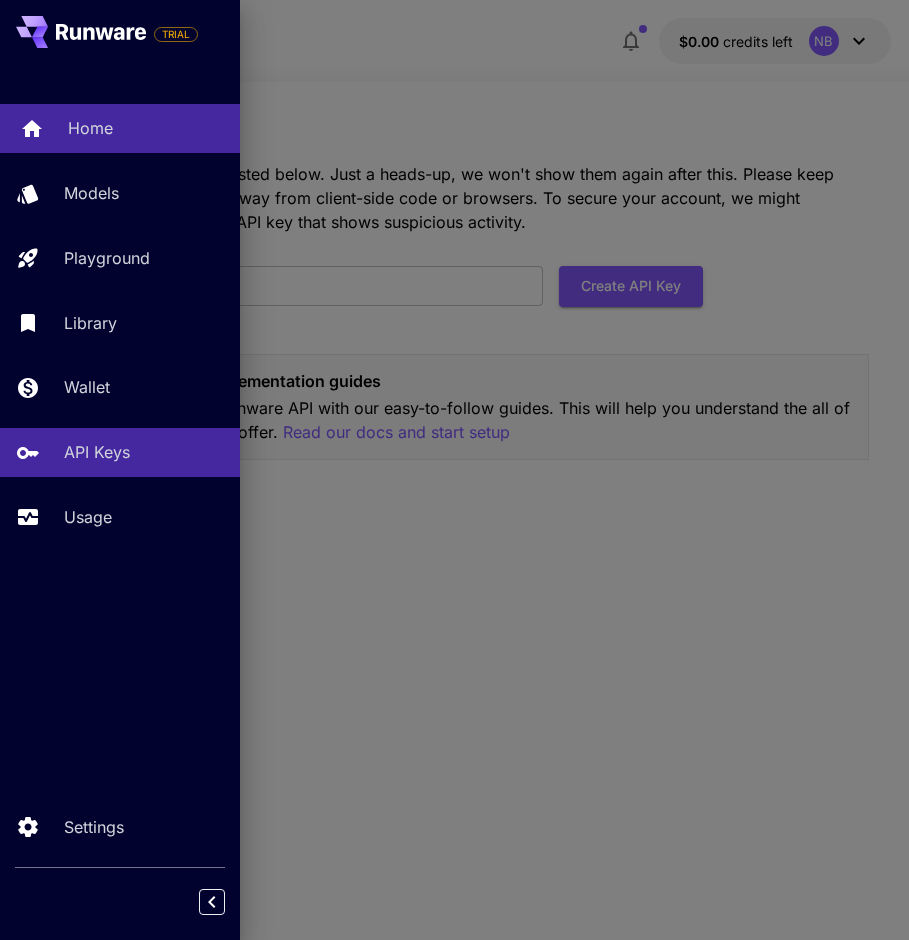 click on "Home" at bounding box center [90, 128] 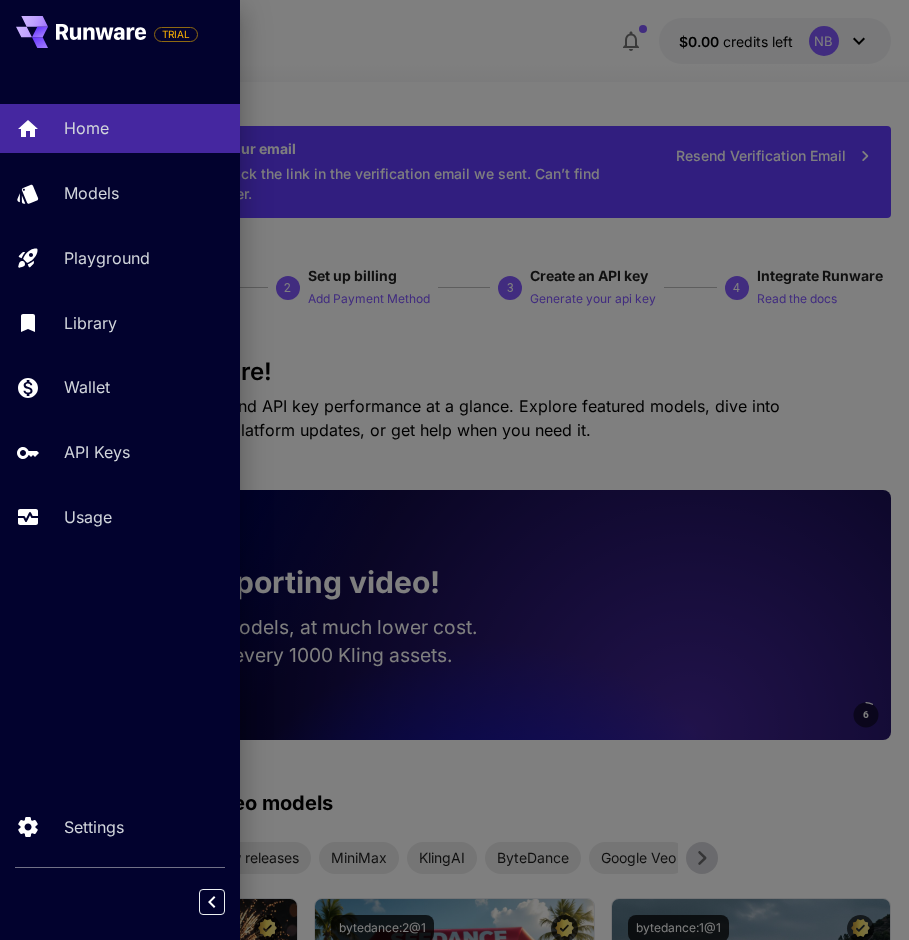 click at bounding box center (454, 470) 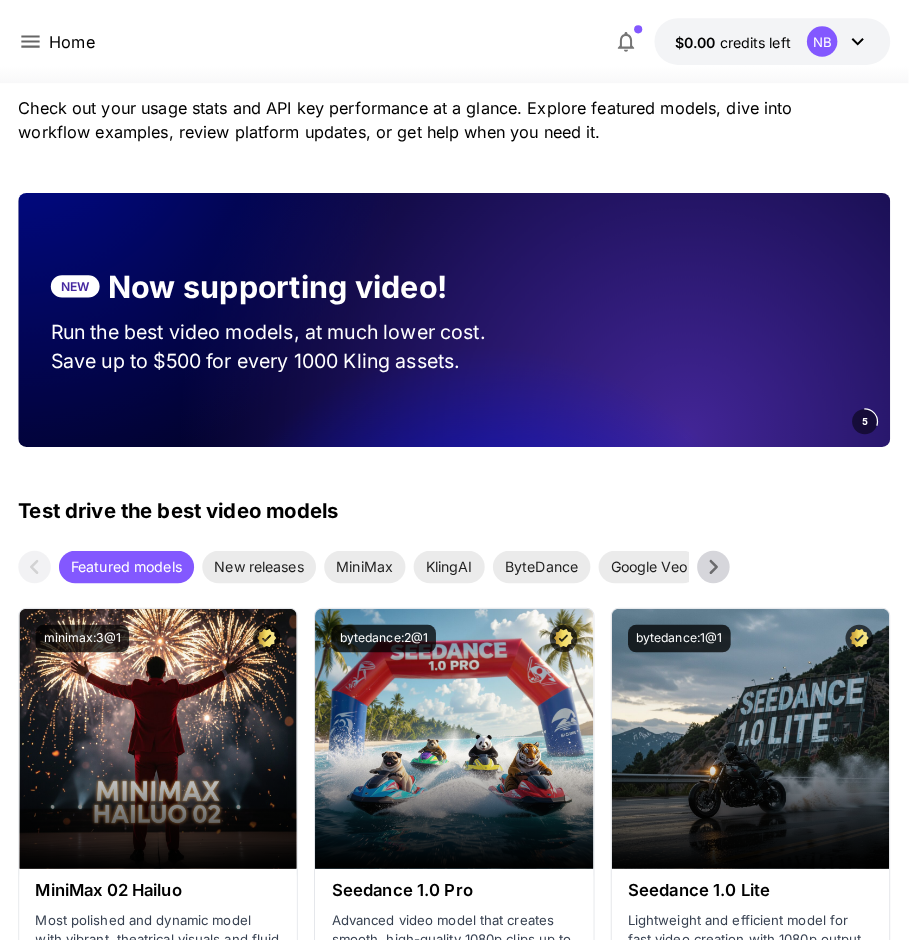 scroll, scrollTop: 0, scrollLeft: 0, axis: both 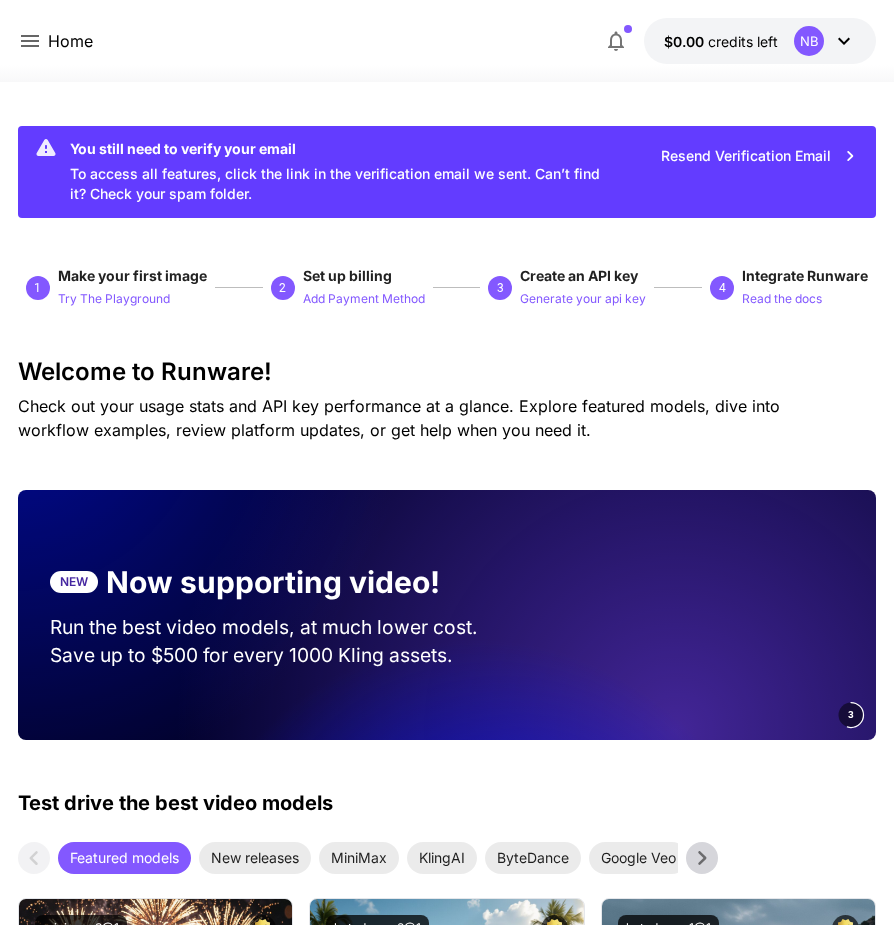 click on "NB" at bounding box center [825, 41] 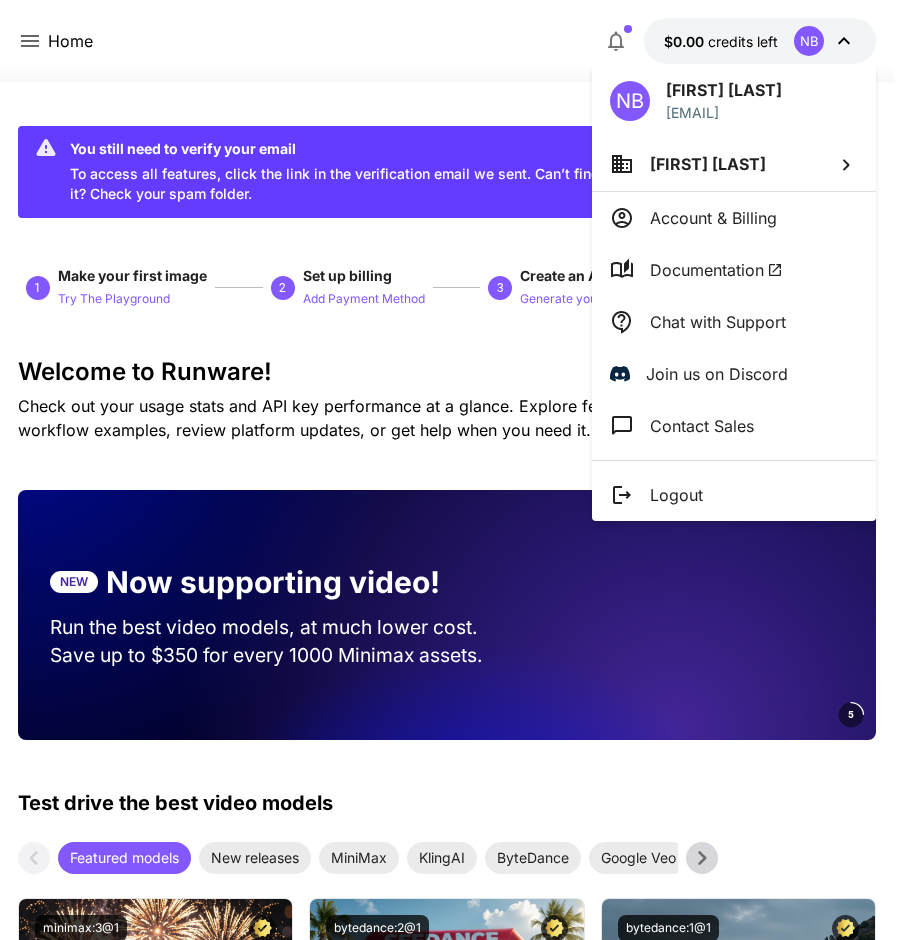 click at bounding box center (454, 470) 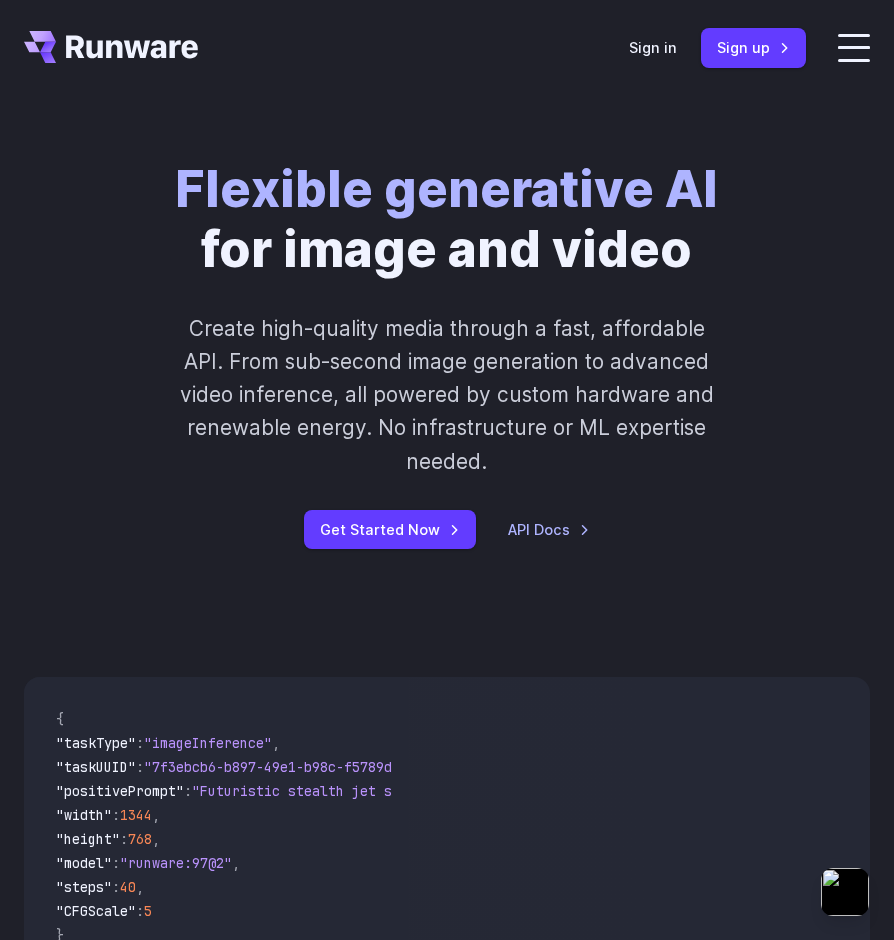 scroll, scrollTop: 0, scrollLeft: 0, axis: both 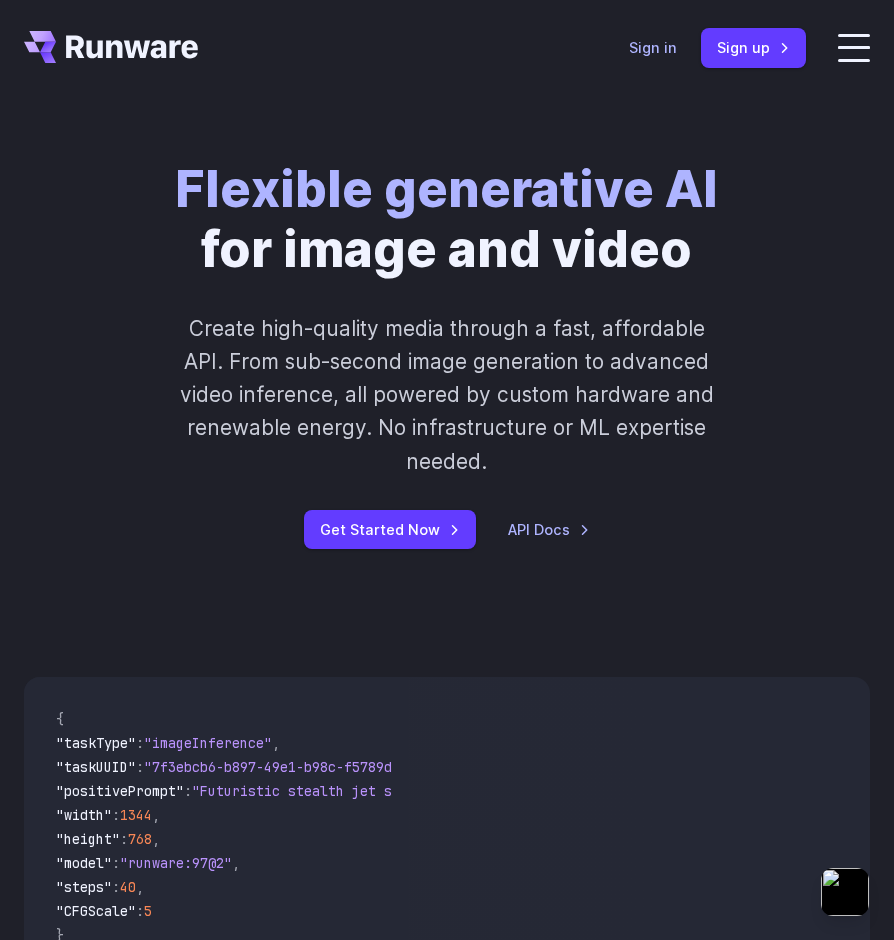 click on "Sign in" at bounding box center (653, 47) 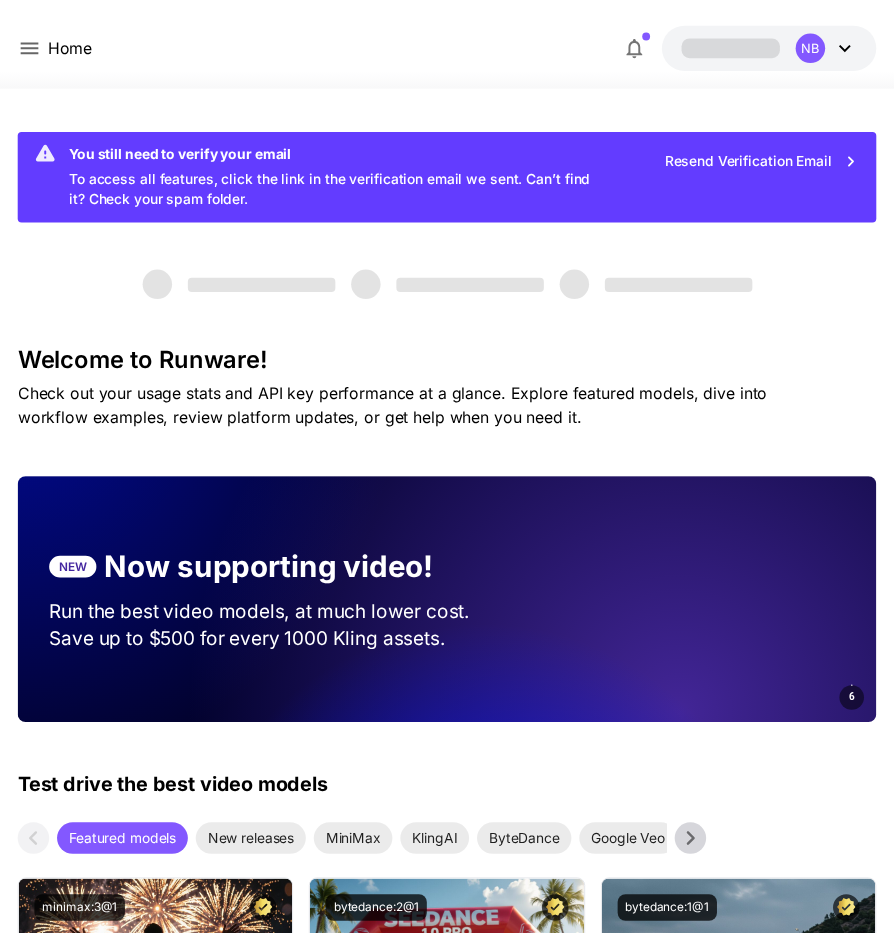 scroll, scrollTop: 0, scrollLeft: 0, axis: both 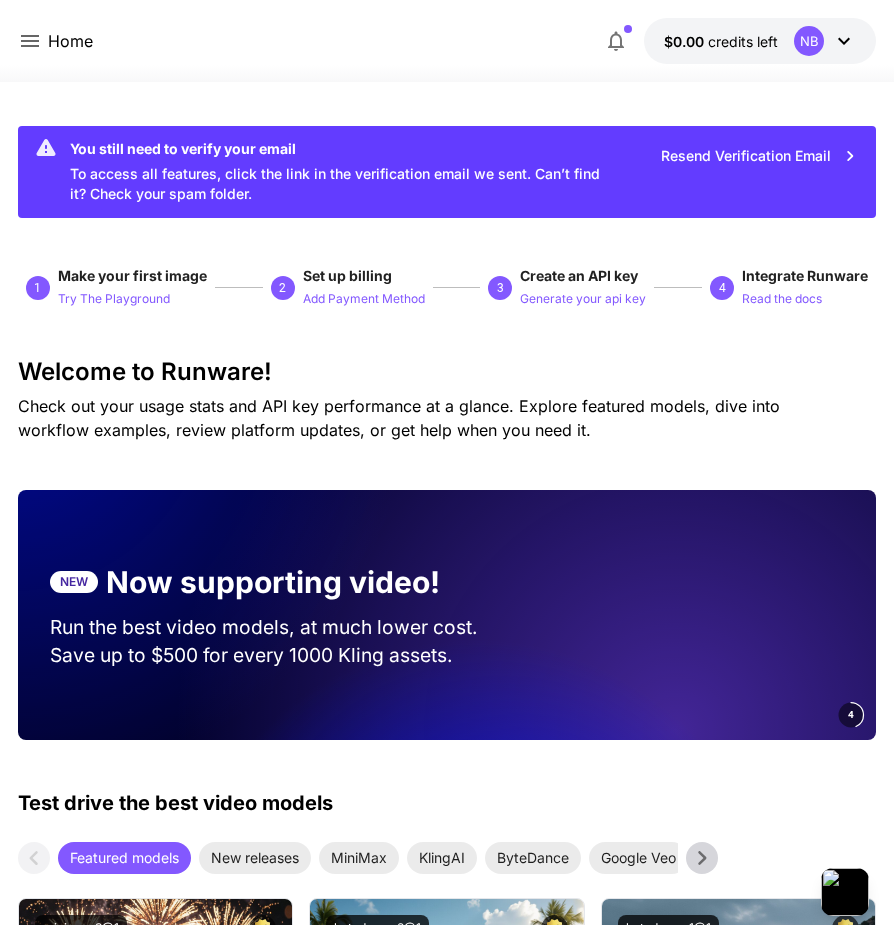 click on "Home $0.00 credits left NB" at bounding box center (447, 41) 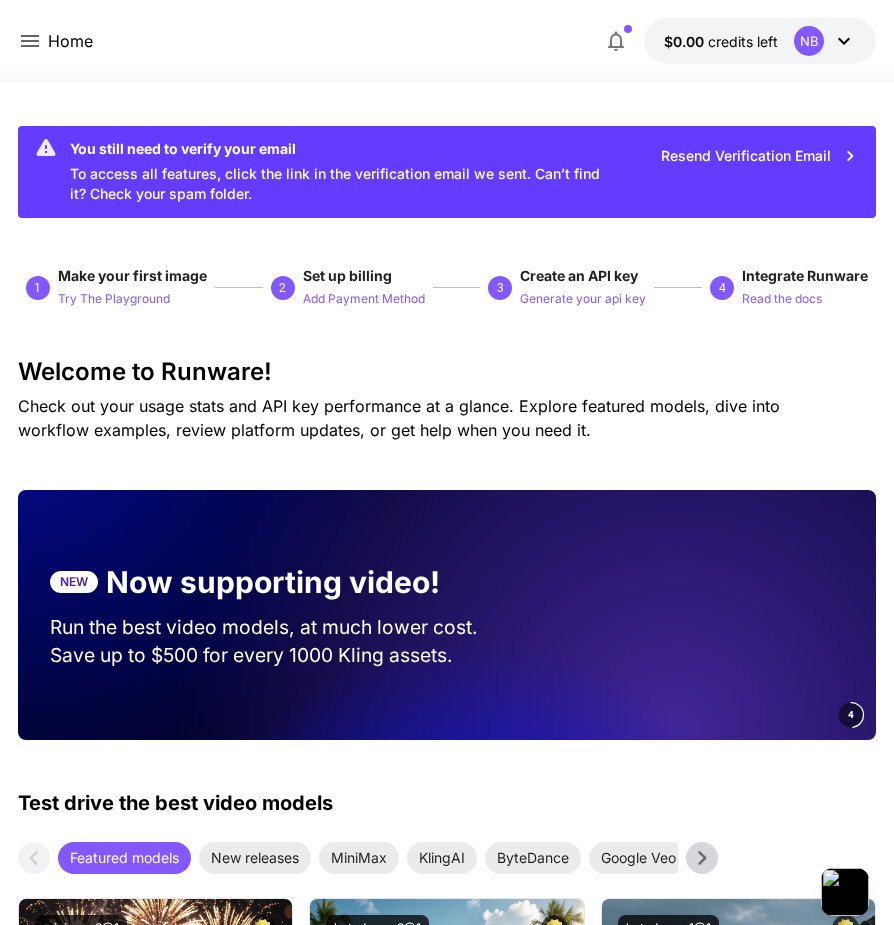 click 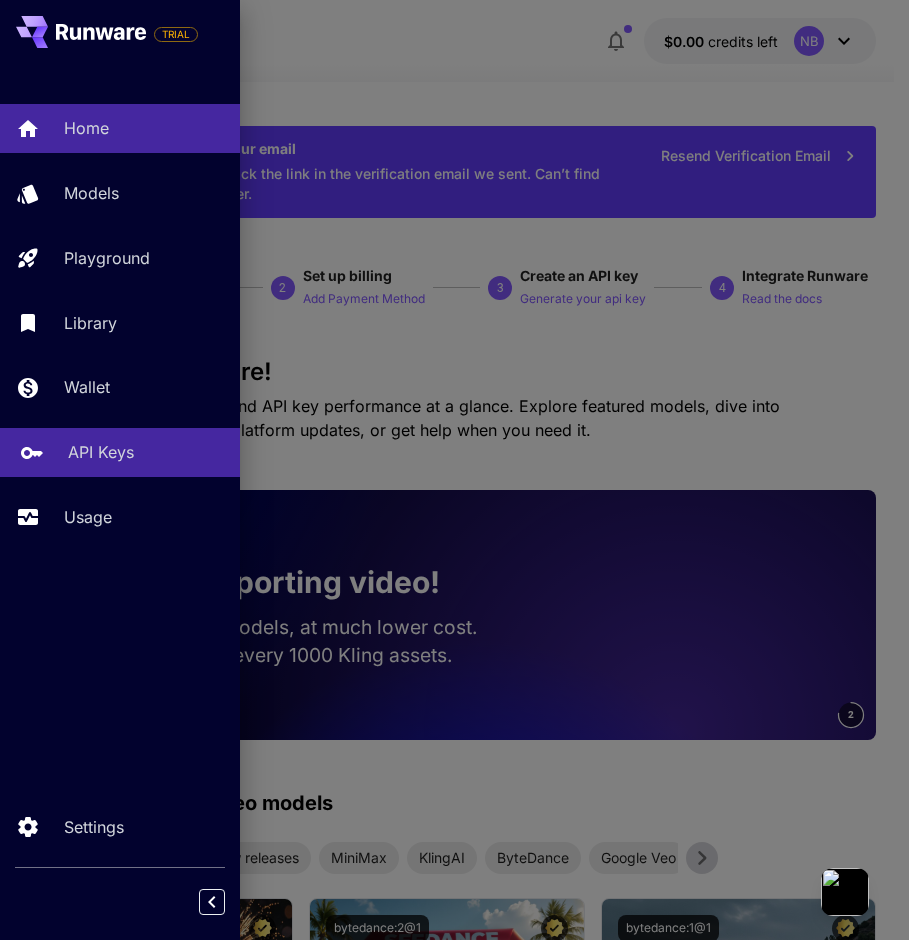 click on "API Keys" at bounding box center [101, 452] 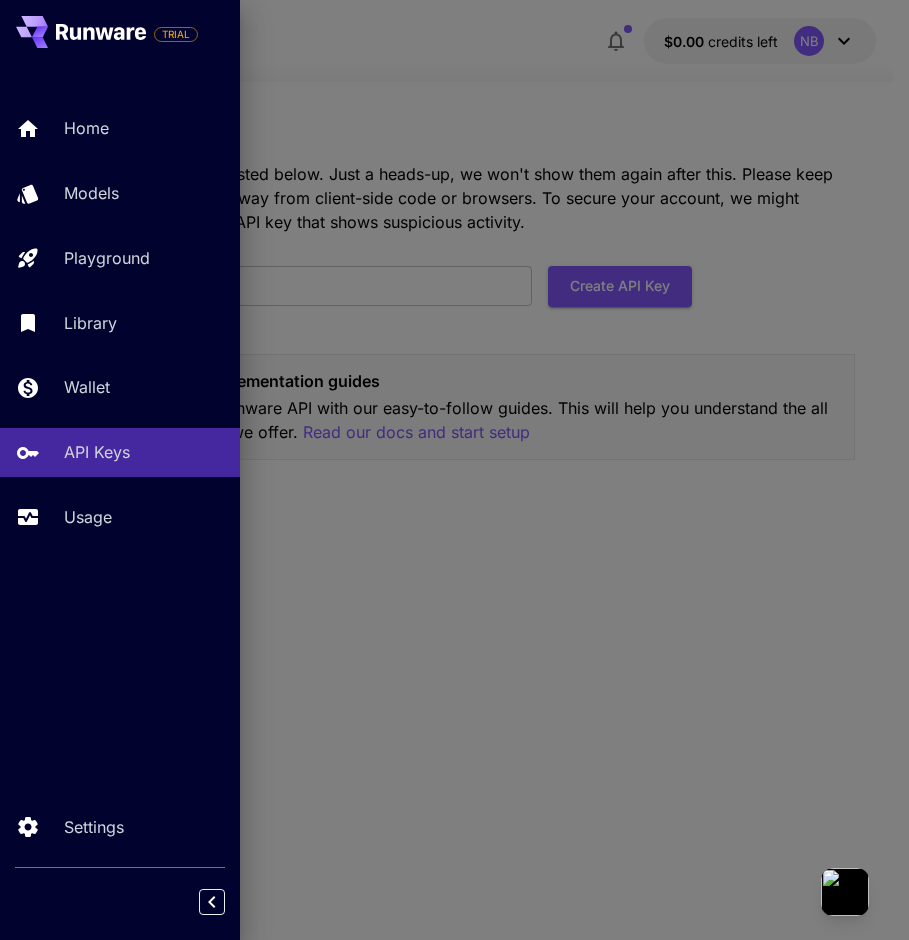 click at bounding box center (454, 470) 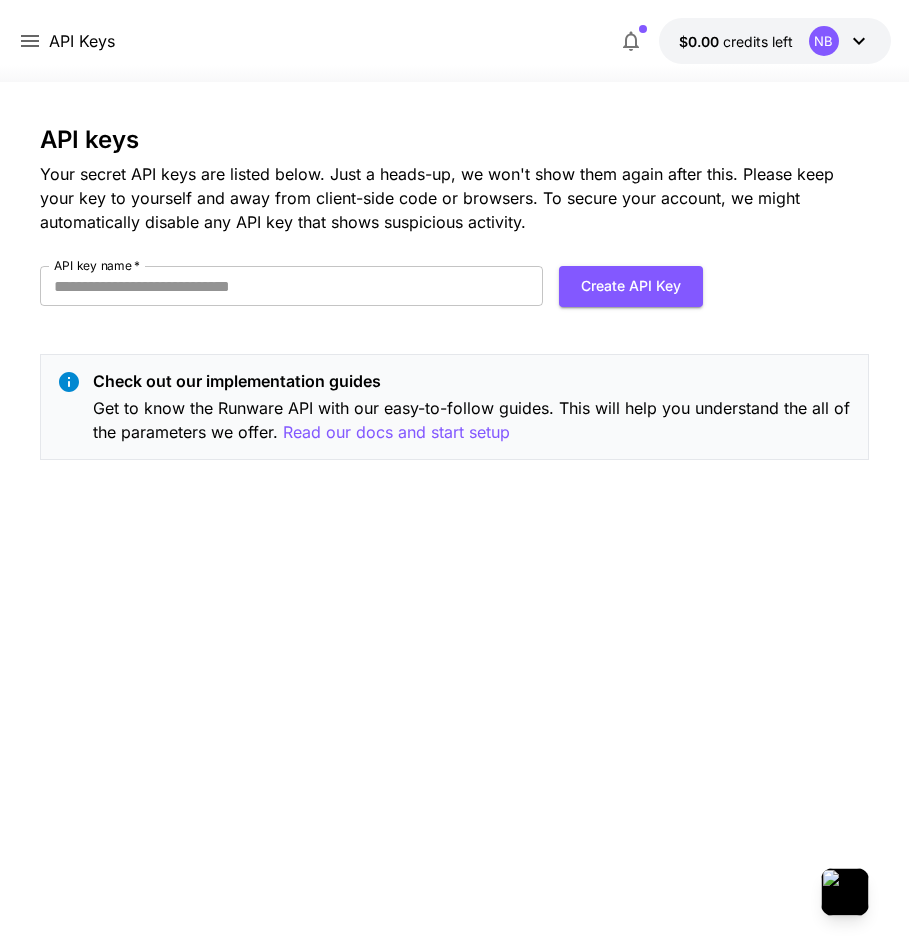 click on "NB" at bounding box center [824, 41] 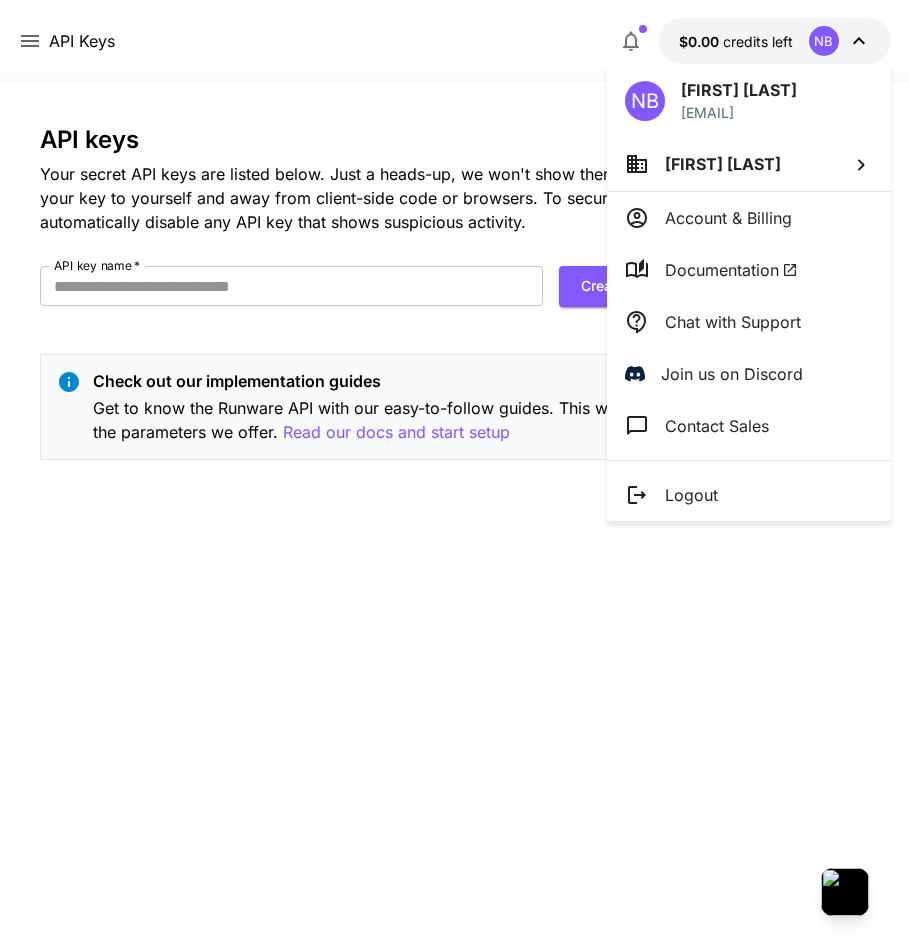 click at bounding box center [454, 470] 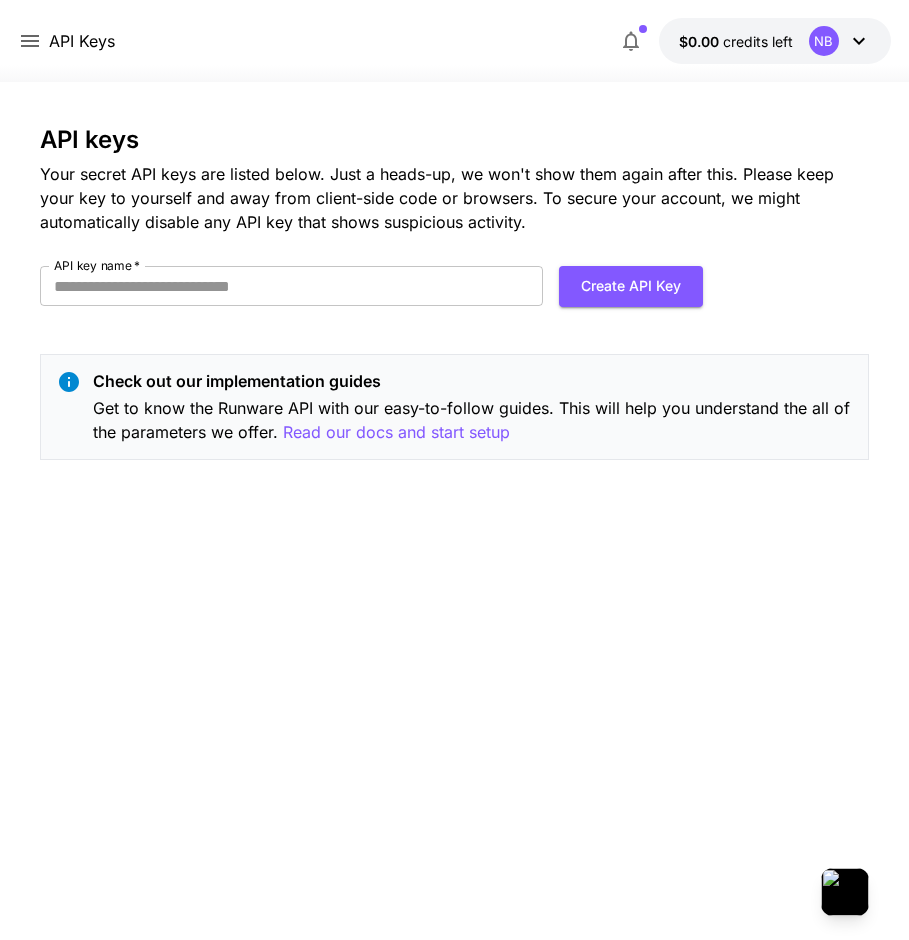 click on "API Keys $0.00 credits left NB" at bounding box center [454, 41] 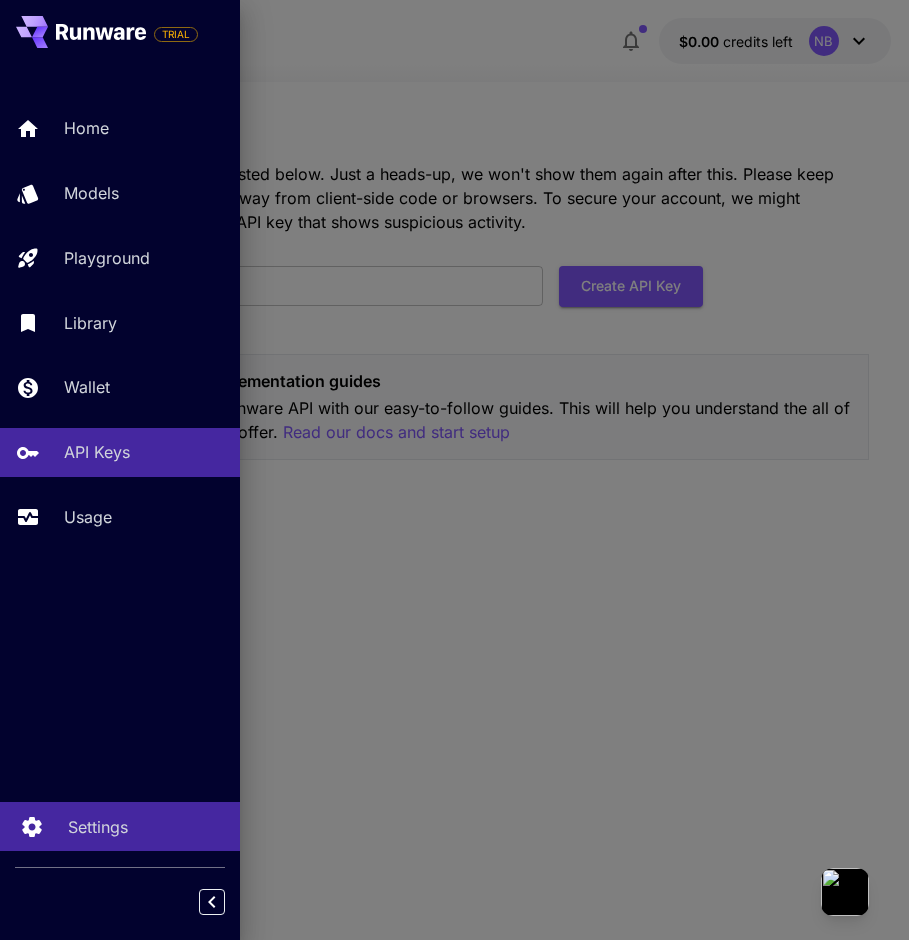 click on "Settings" at bounding box center [98, 827] 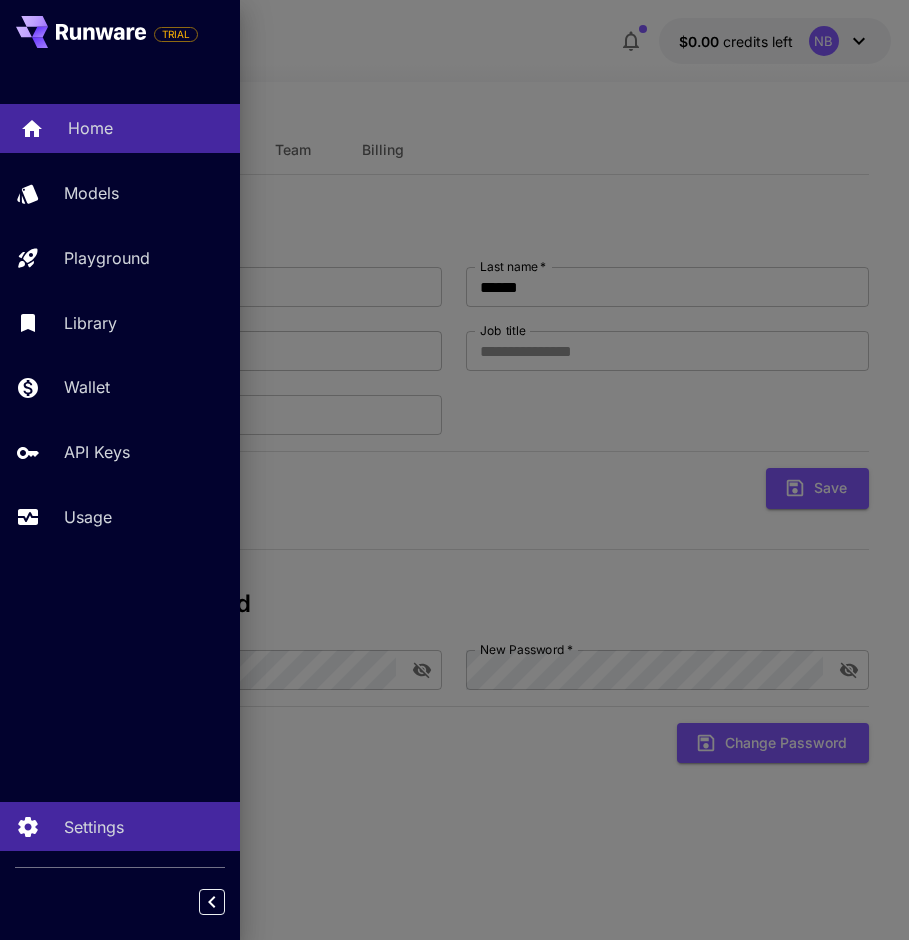 click on "Home" at bounding box center (146, 128) 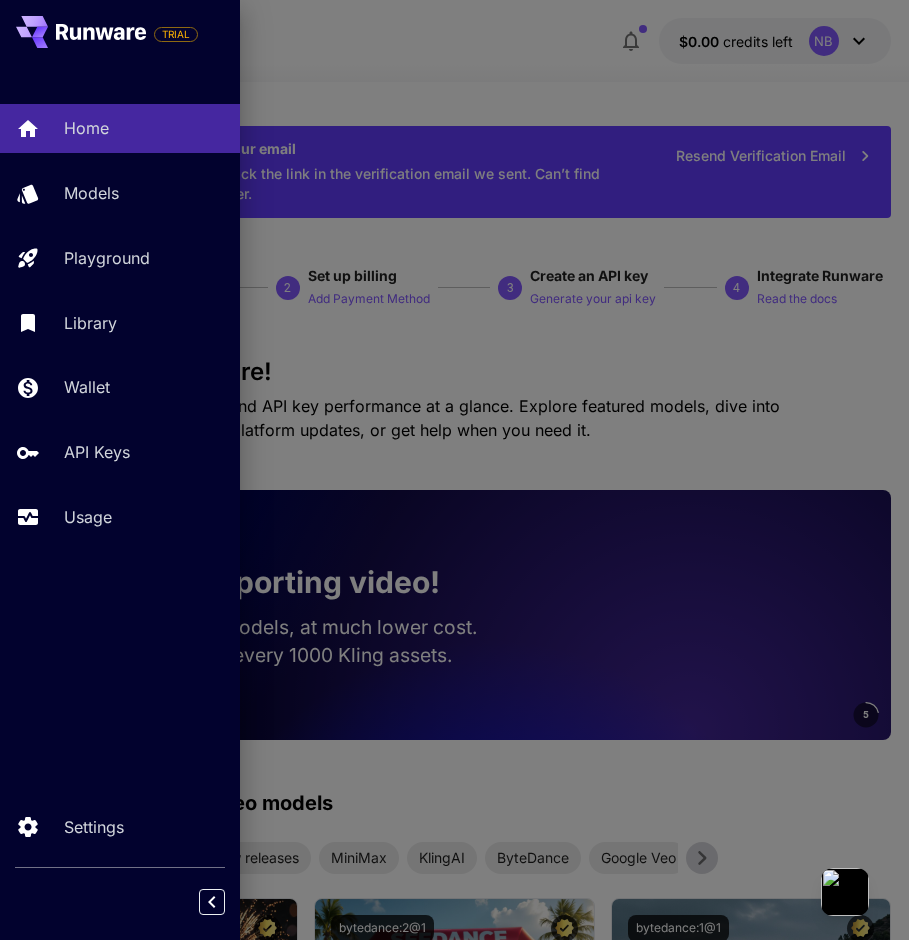 click at bounding box center (454, 470) 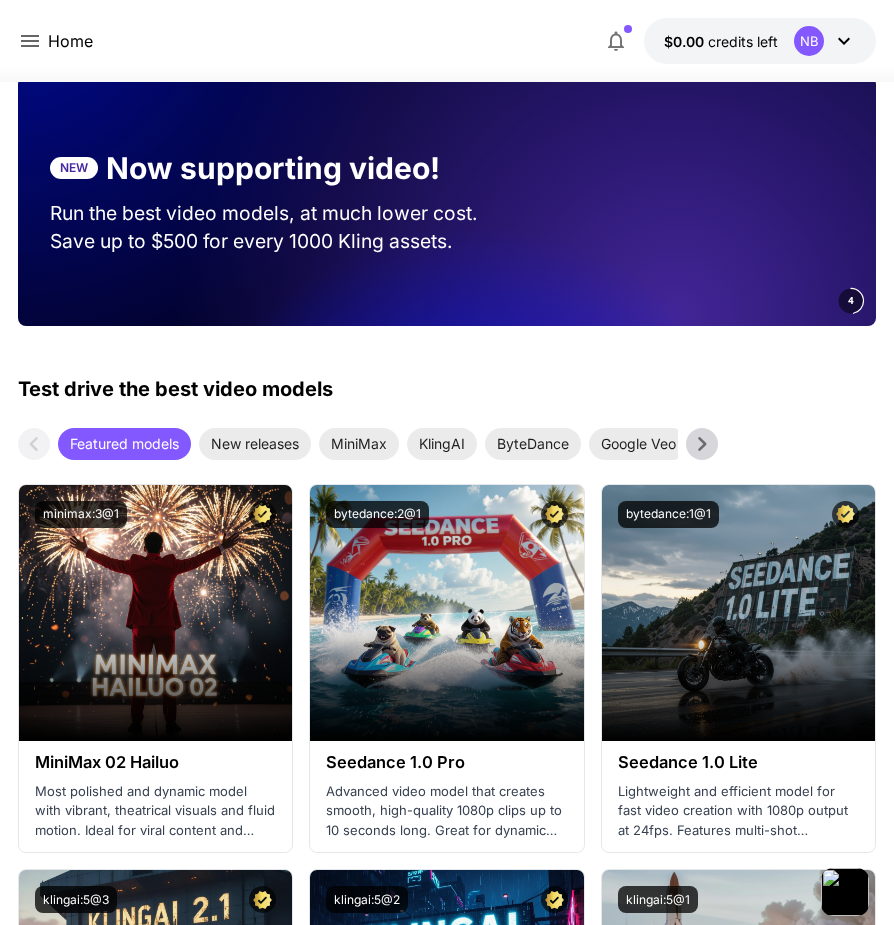scroll, scrollTop: 0, scrollLeft: 0, axis: both 